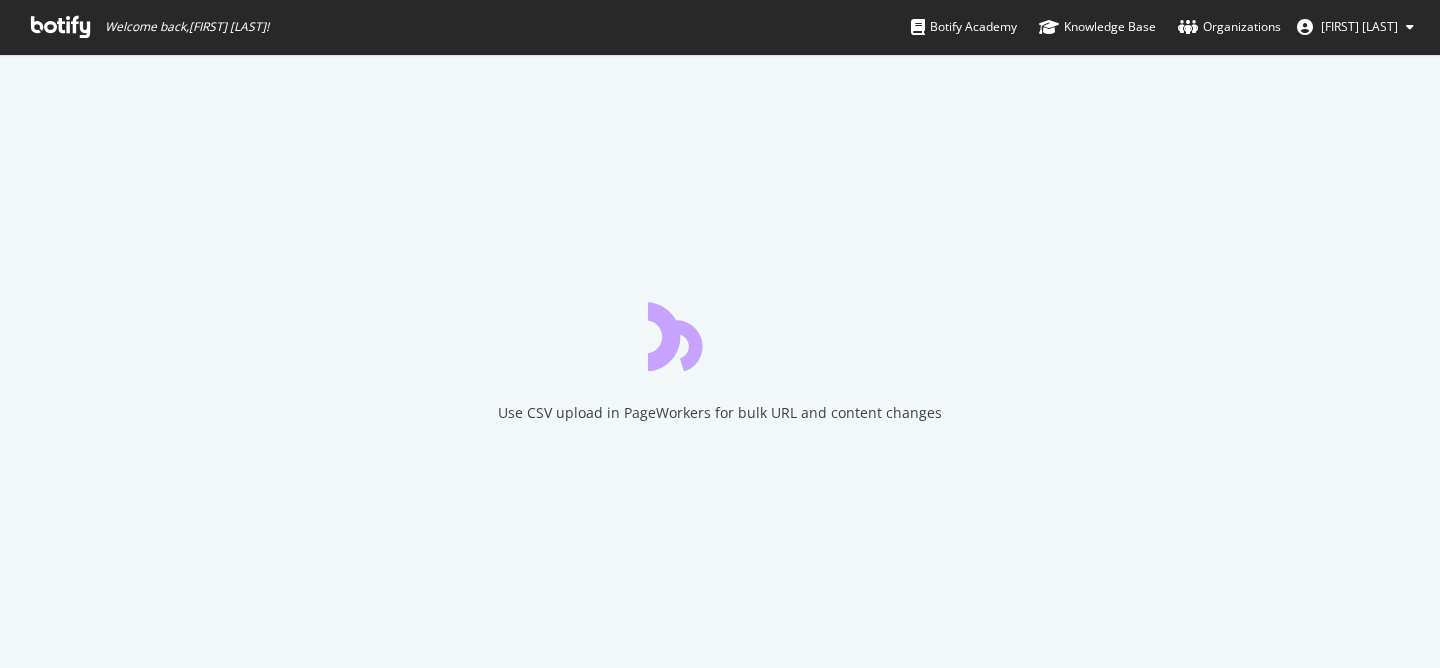 scroll, scrollTop: 0, scrollLeft: 0, axis: both 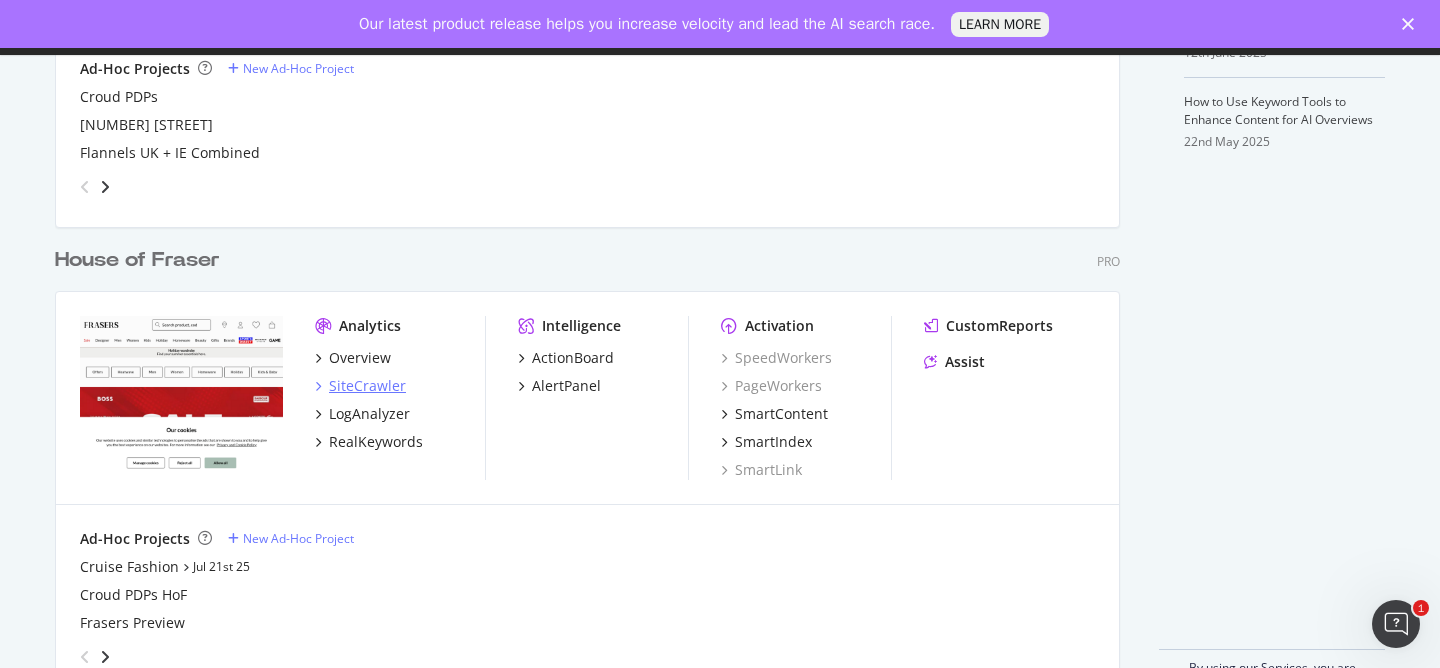 click on "SiteCrawler" at bounding box center [367, 386] 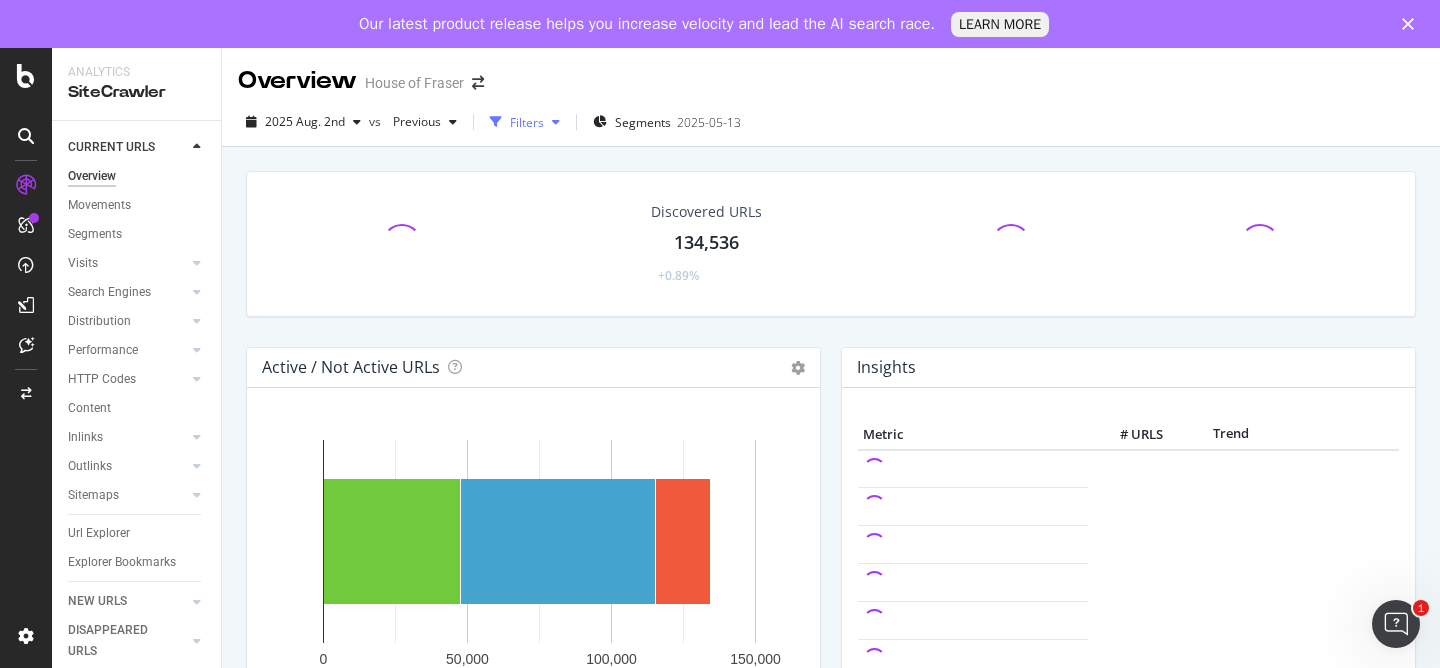 click at bounding box center [556, 122] 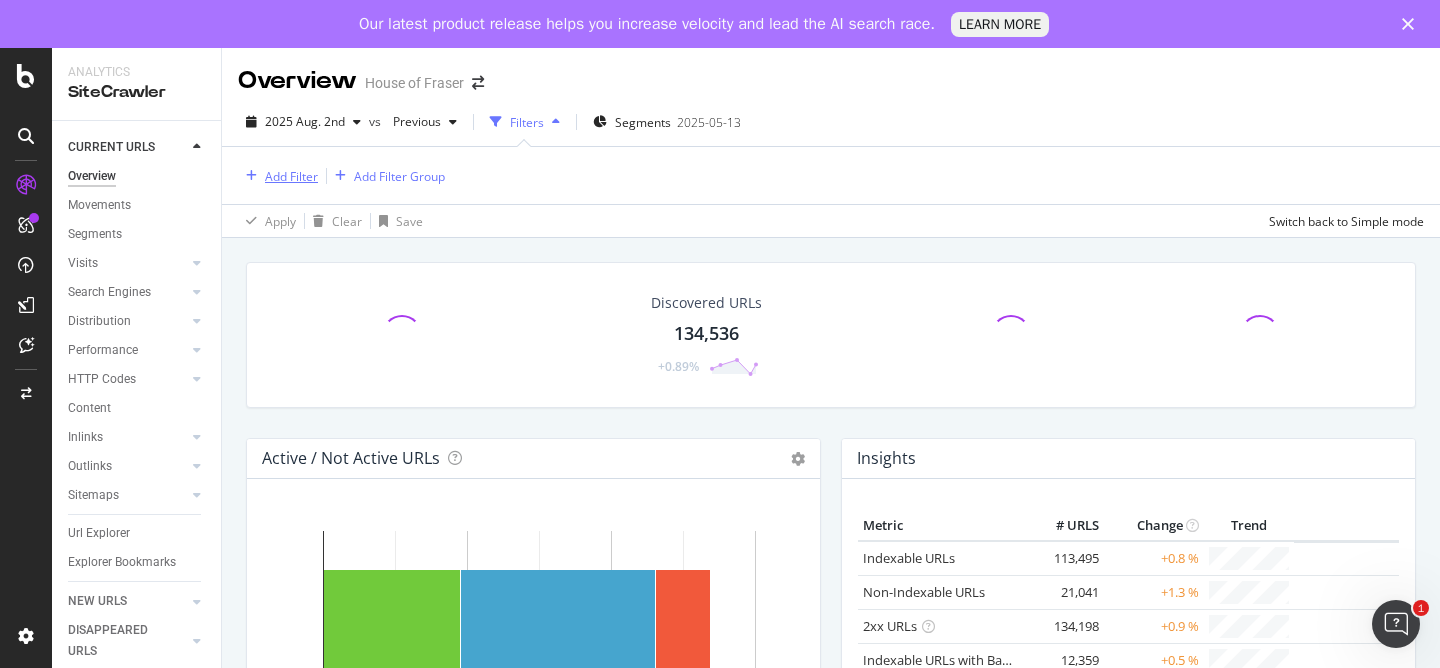 click on "Add Filter" at bounding box center [291, 176] 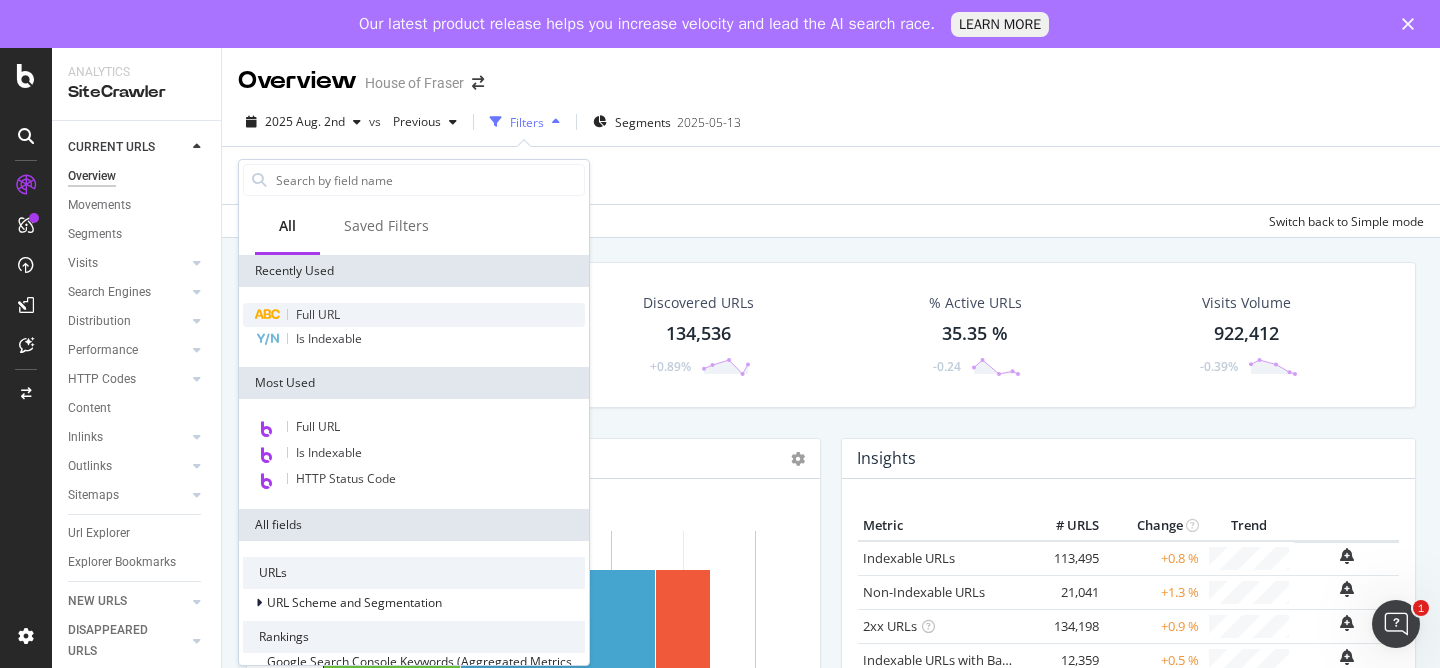 click on "Full URL" at bounding box center (414, 315) 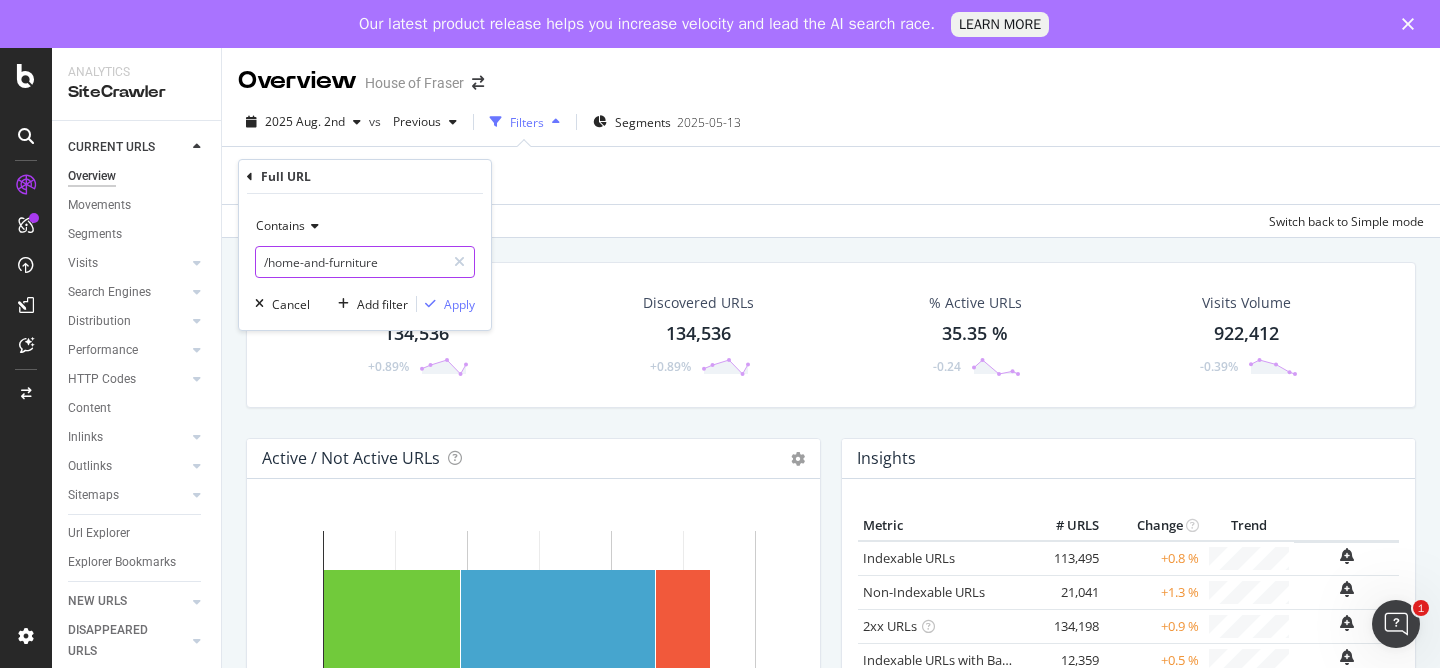 click on "/home-and-furniture" at bounding box center (350, 262) 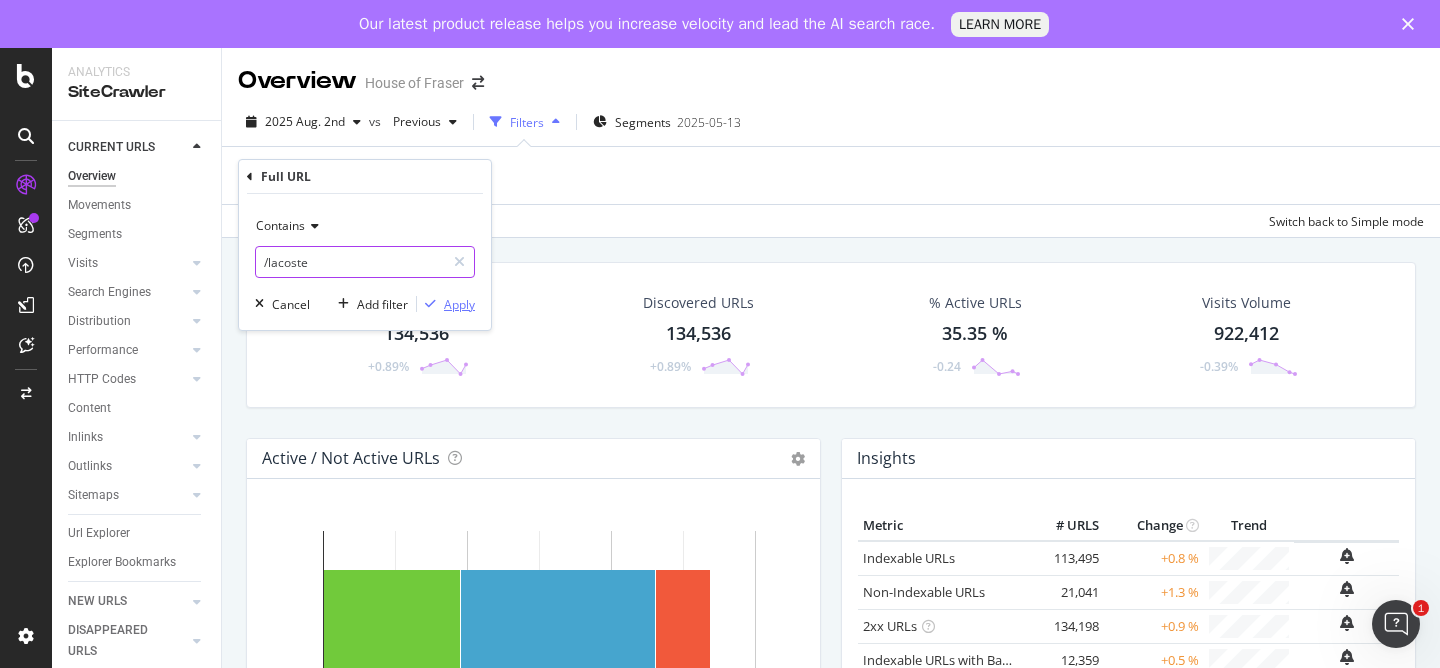 type on "/lacoste" 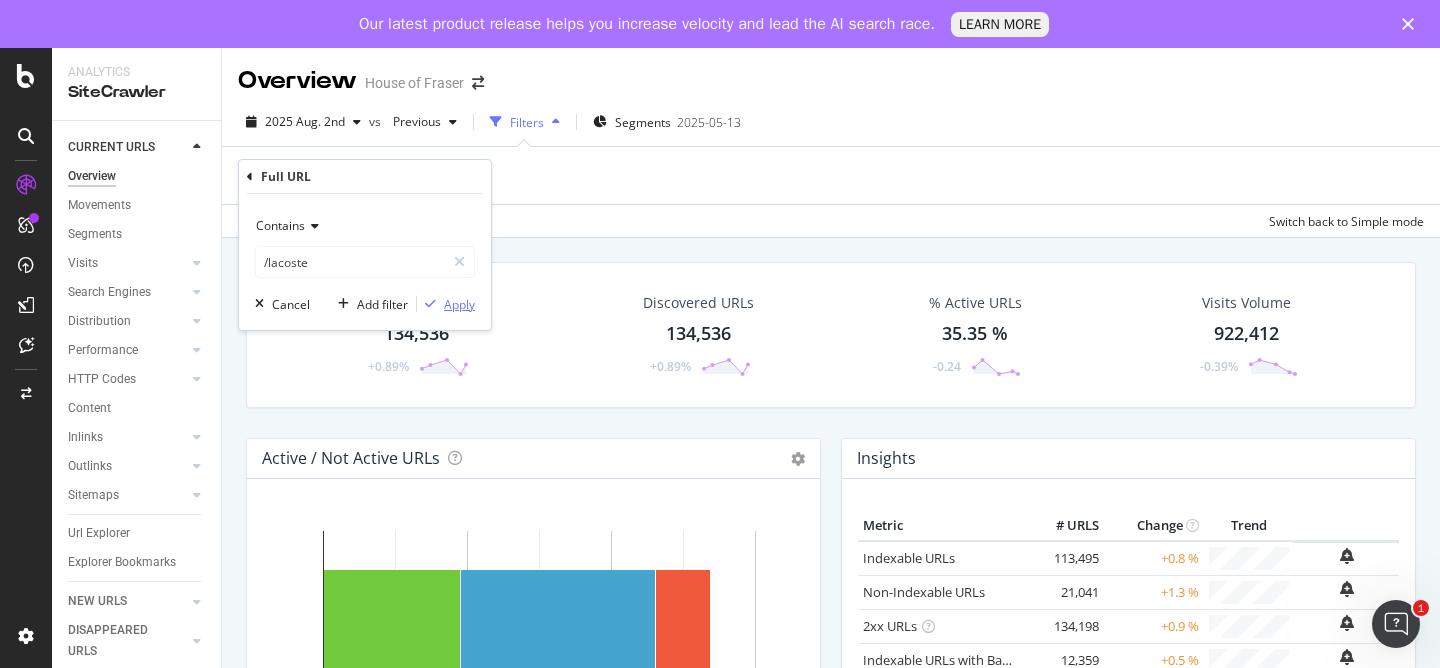 click on "Apply" at bounding box center [459, 304] 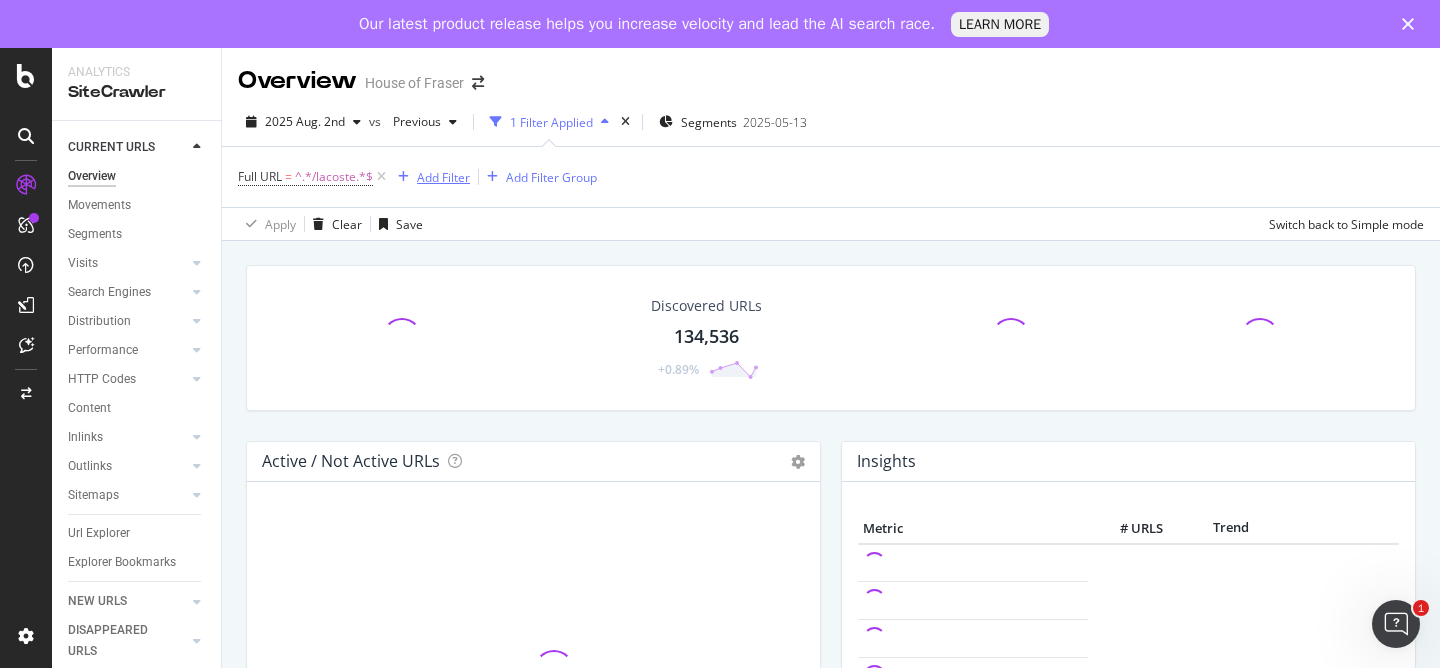 click on "Add Filter" at bounding box center (443, 177) 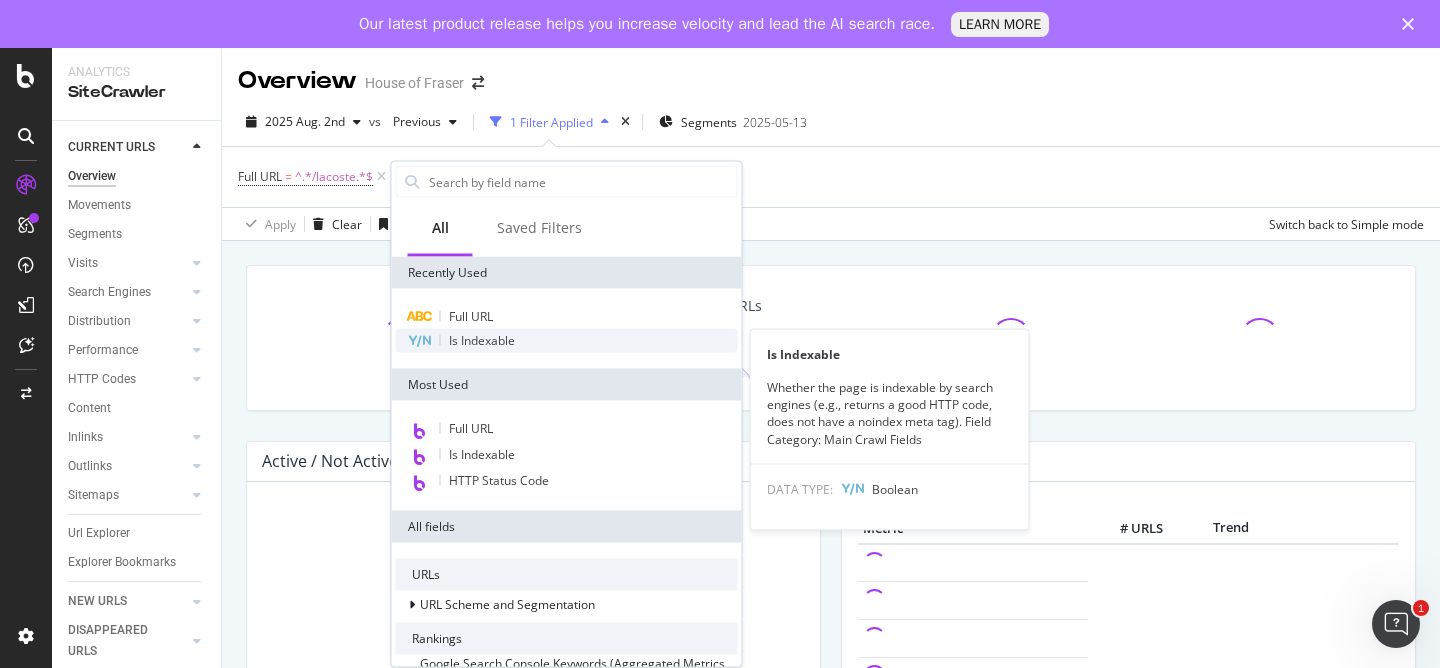 click on "Is Indexable" at bounding box center [482, 340] 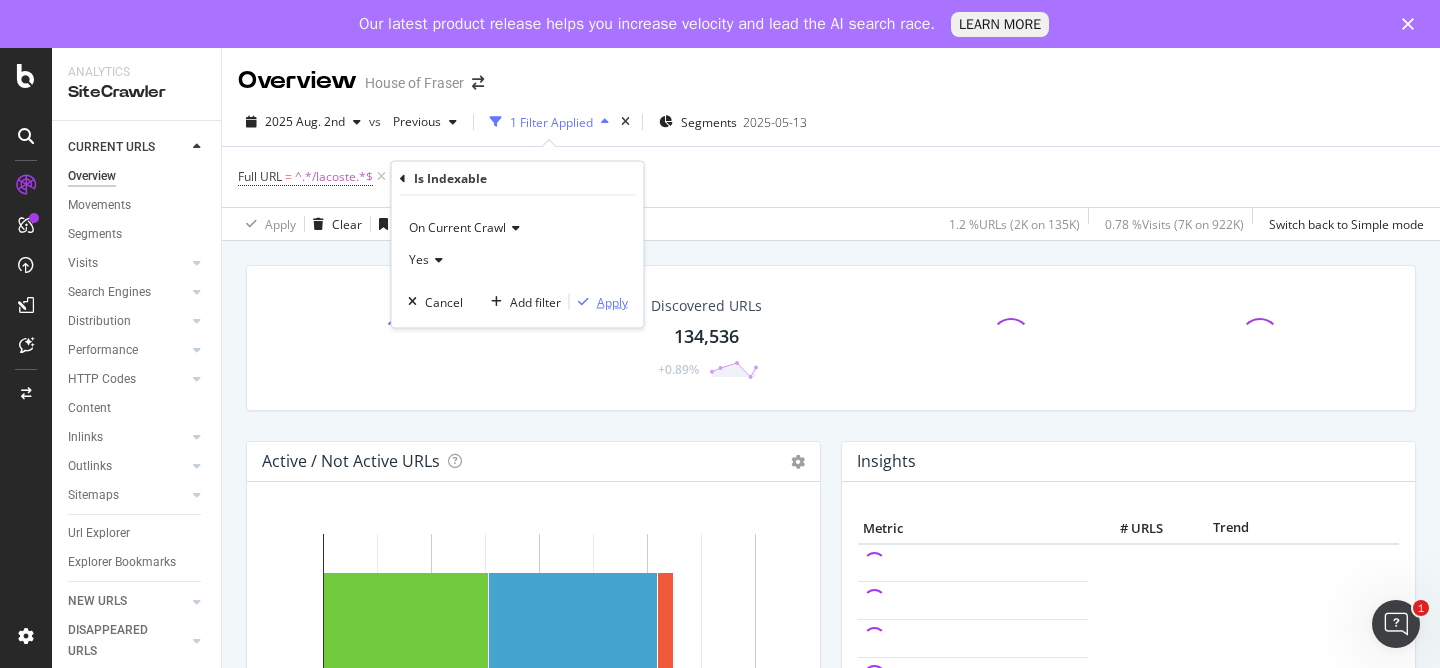 click on "Apply" at bounding box center [612, 301] 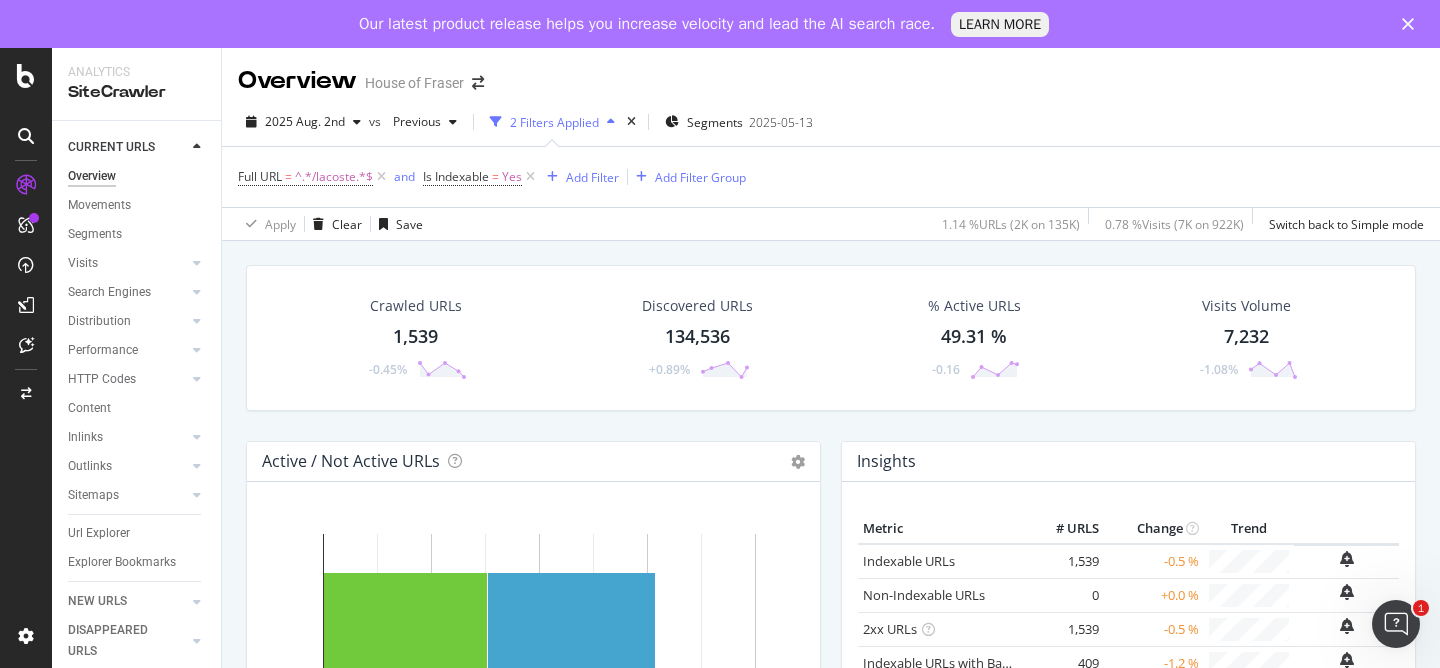 click on "Crawled URLs 1,539 -0.45%" at bounding box center [416, 338] 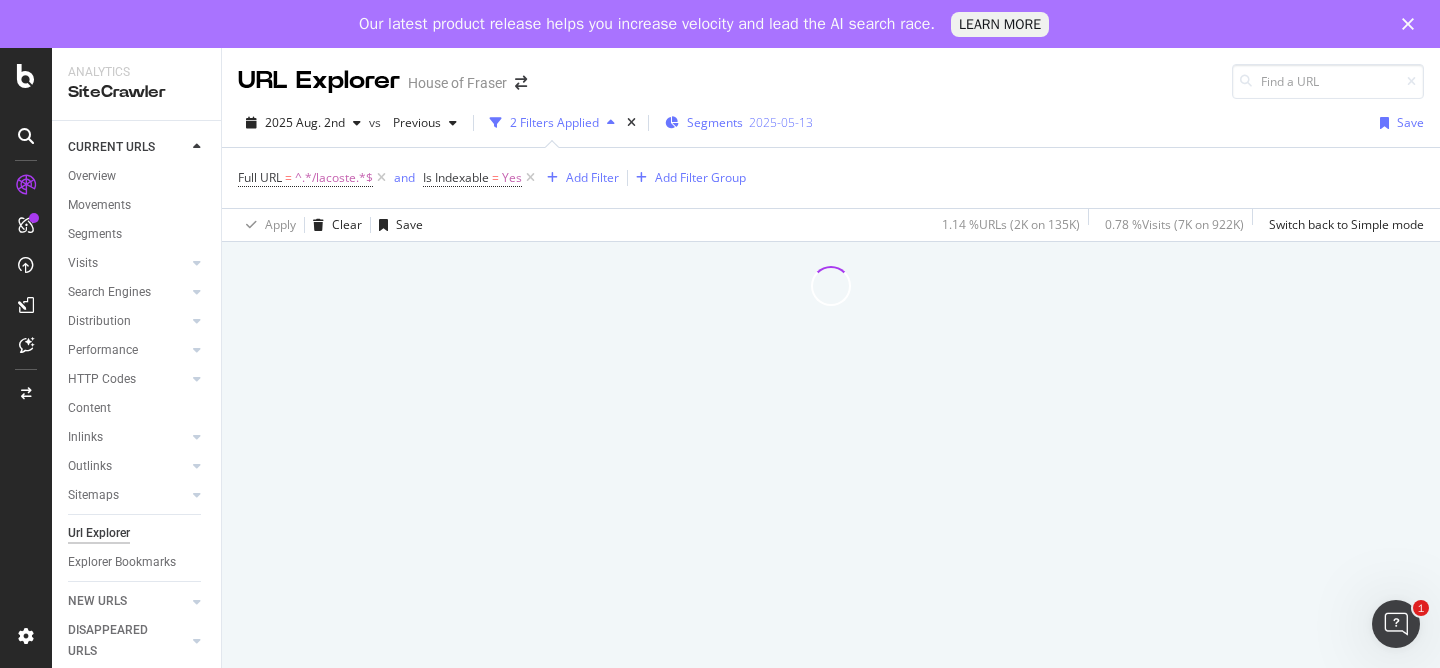 click on "Segments" at bounding box center (715, 122) 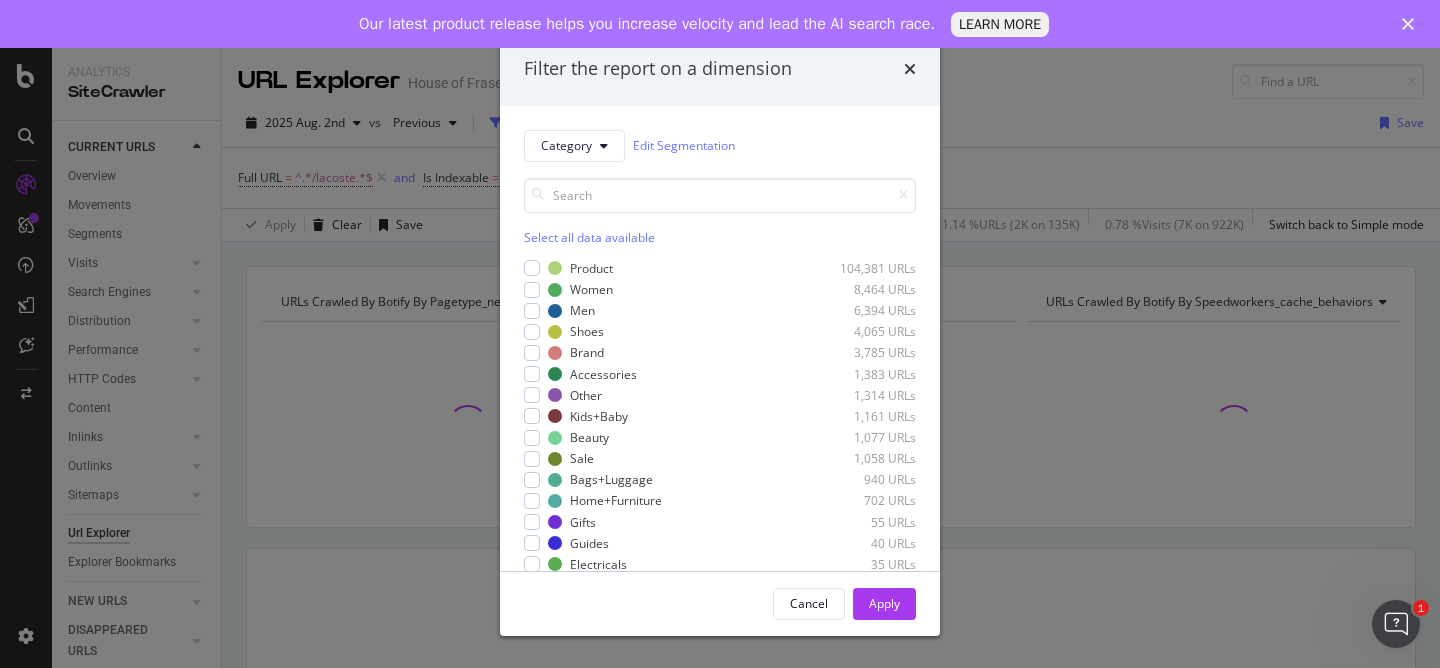 click on "Select all data available" at bounding box center (720, 237) 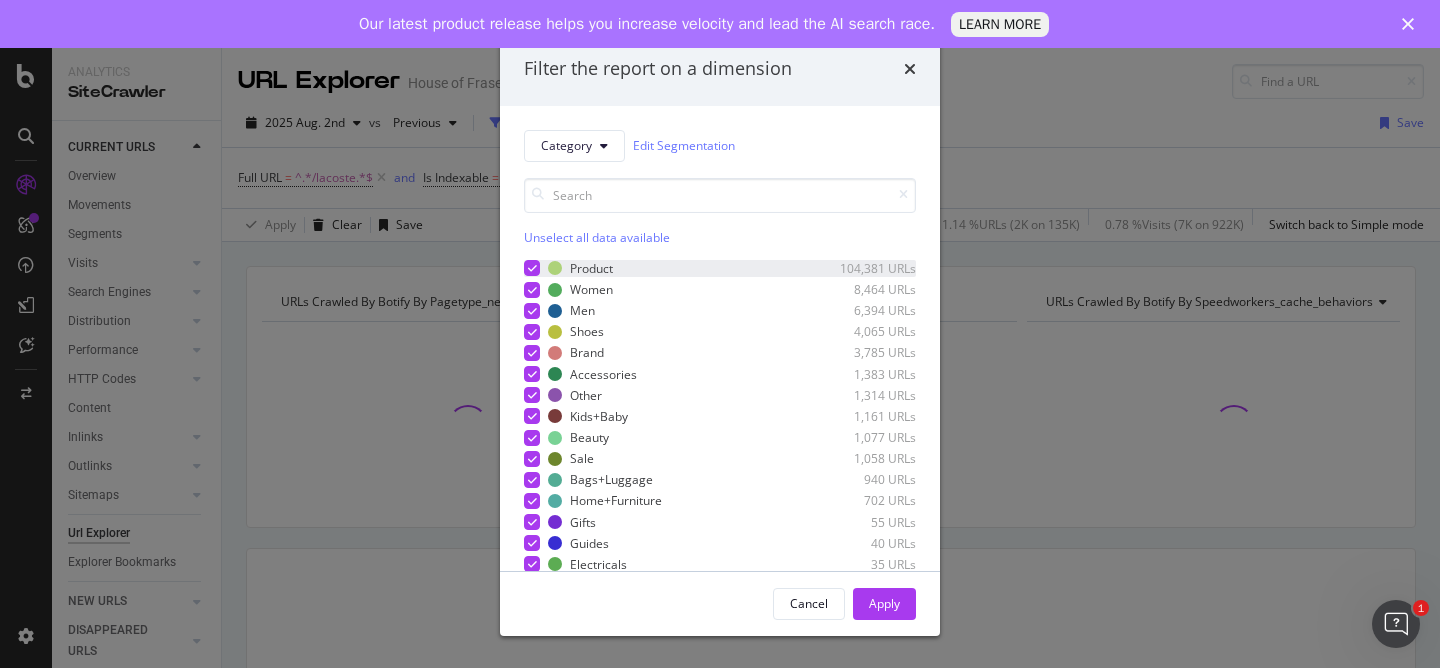 click at bounding box center [532, 268] 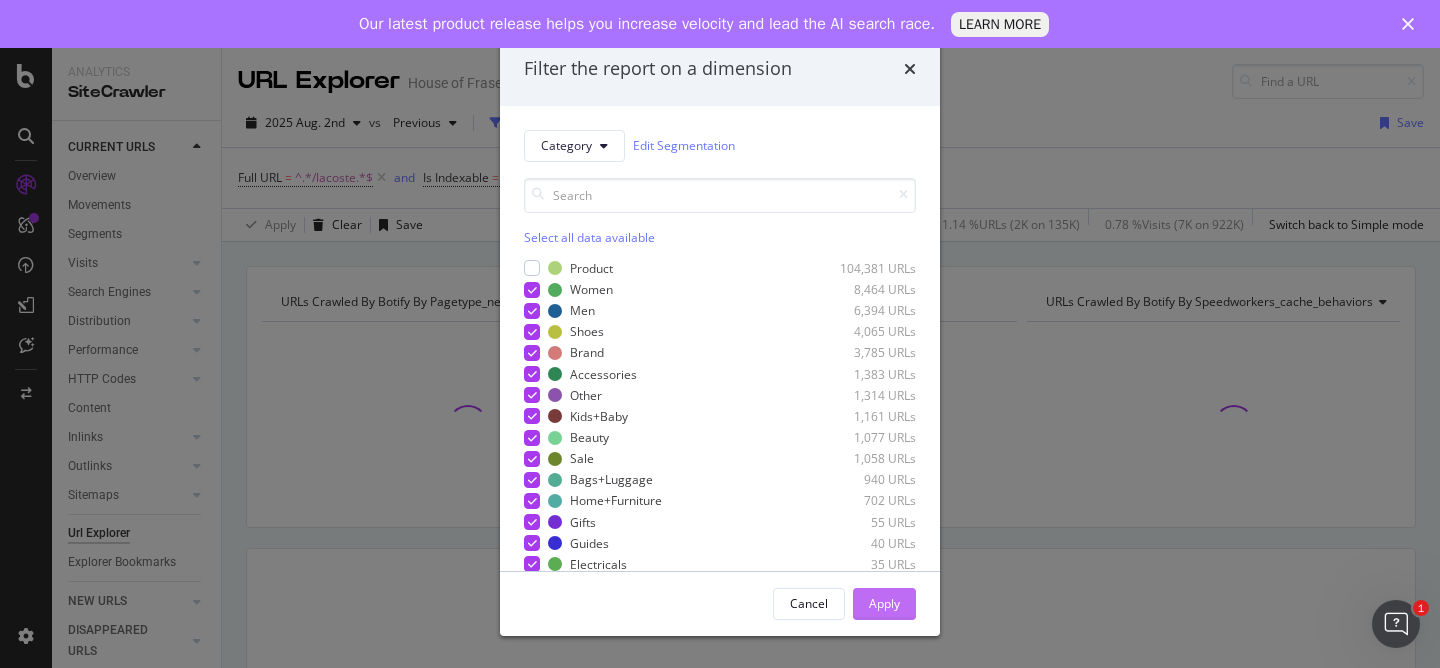 click on "Apply" at bounding box center (884, 603) 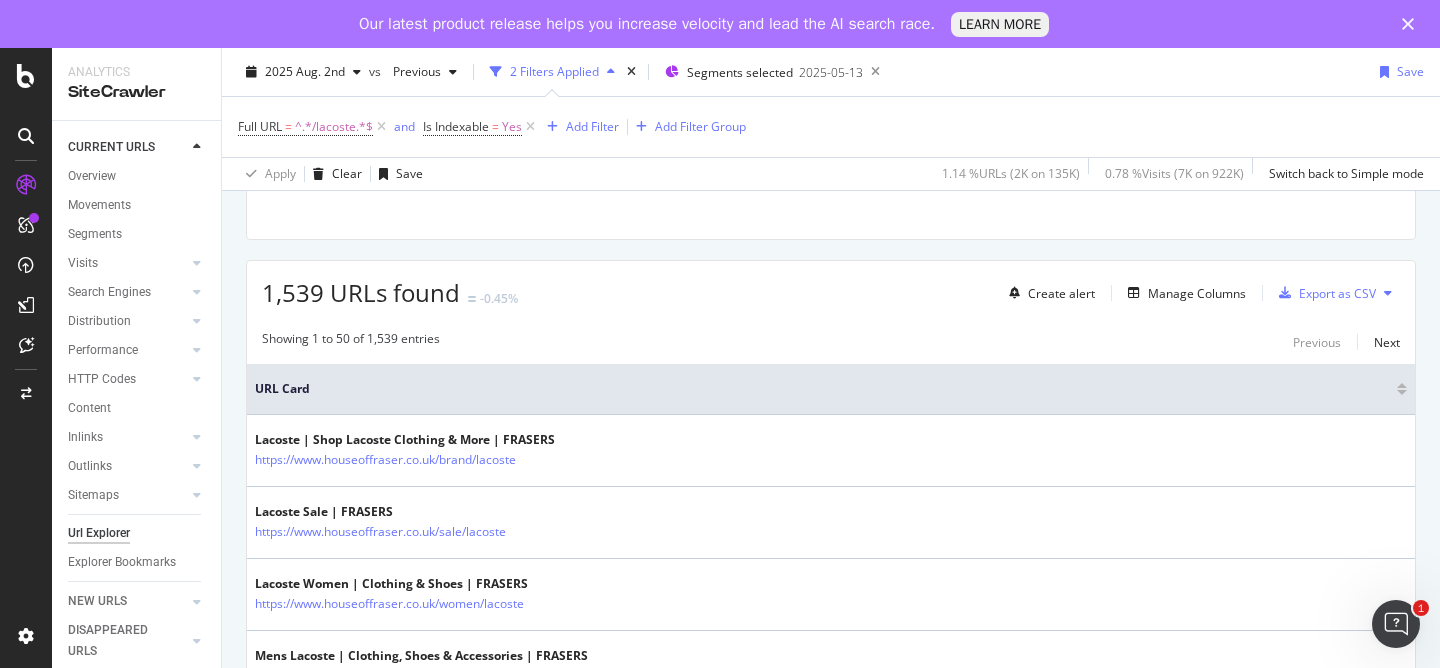 scroll, scrollTop: 292, scrollLeft: 0, axis: vertical 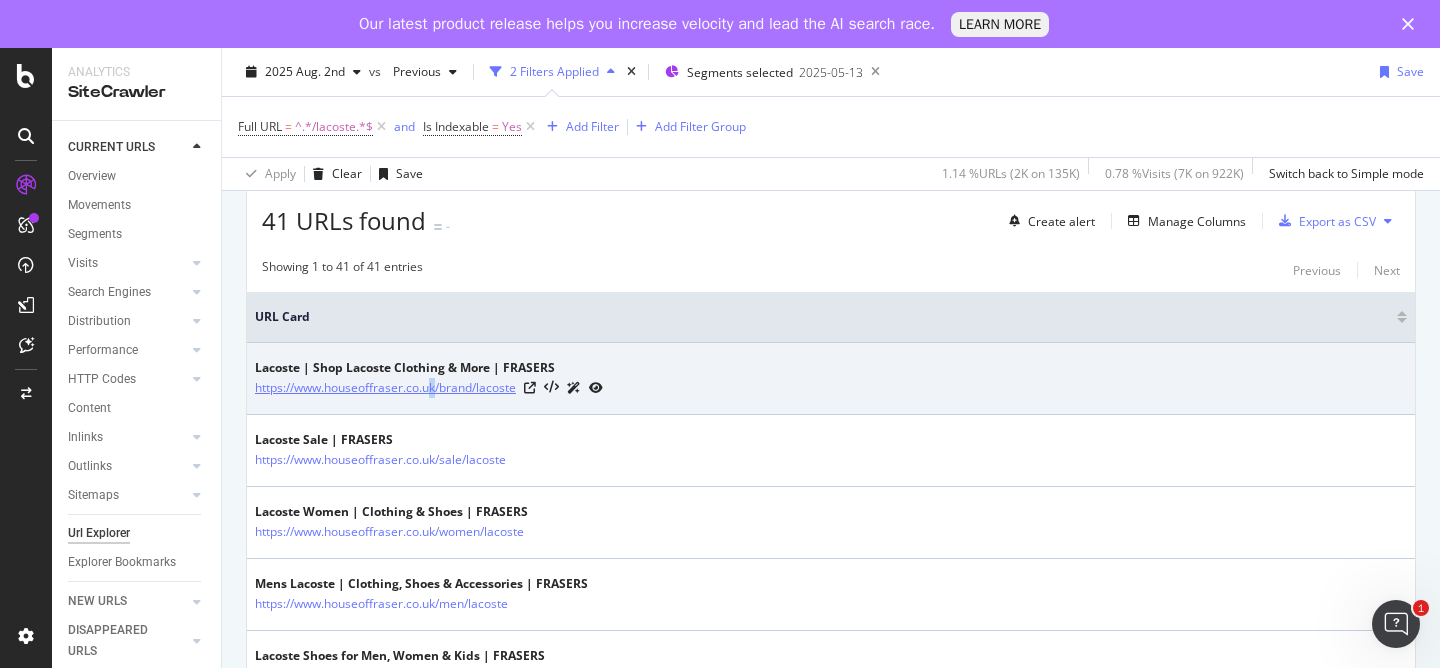 drag, startPoint x: 523, startPoint y: 390, endPoint x: 441, endPoint y: 396, distance: 82.219215 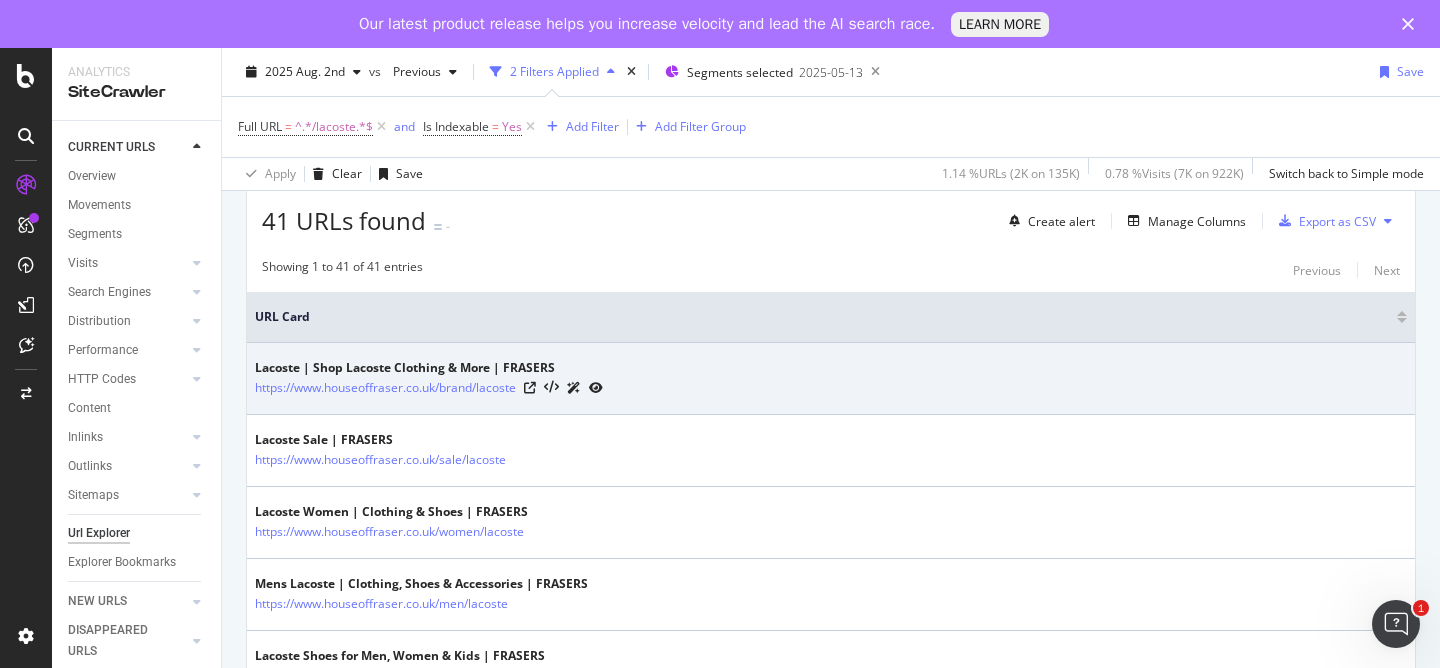 click on "Lacoste | Shop Lacoste Clothing & More | FRASERS https://www.houseoffraser.co.uk/brand/lacoste" at bounding box center [831, 379] 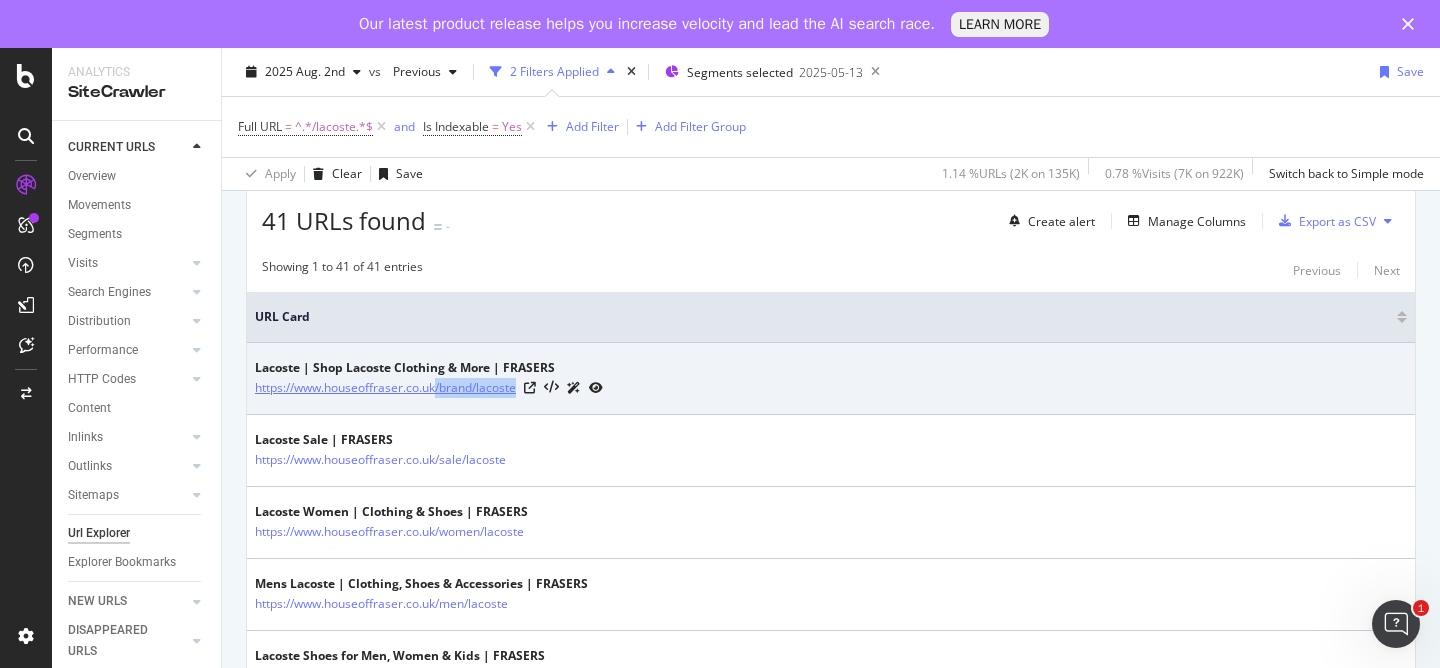 copy on "/brand/lacoste" 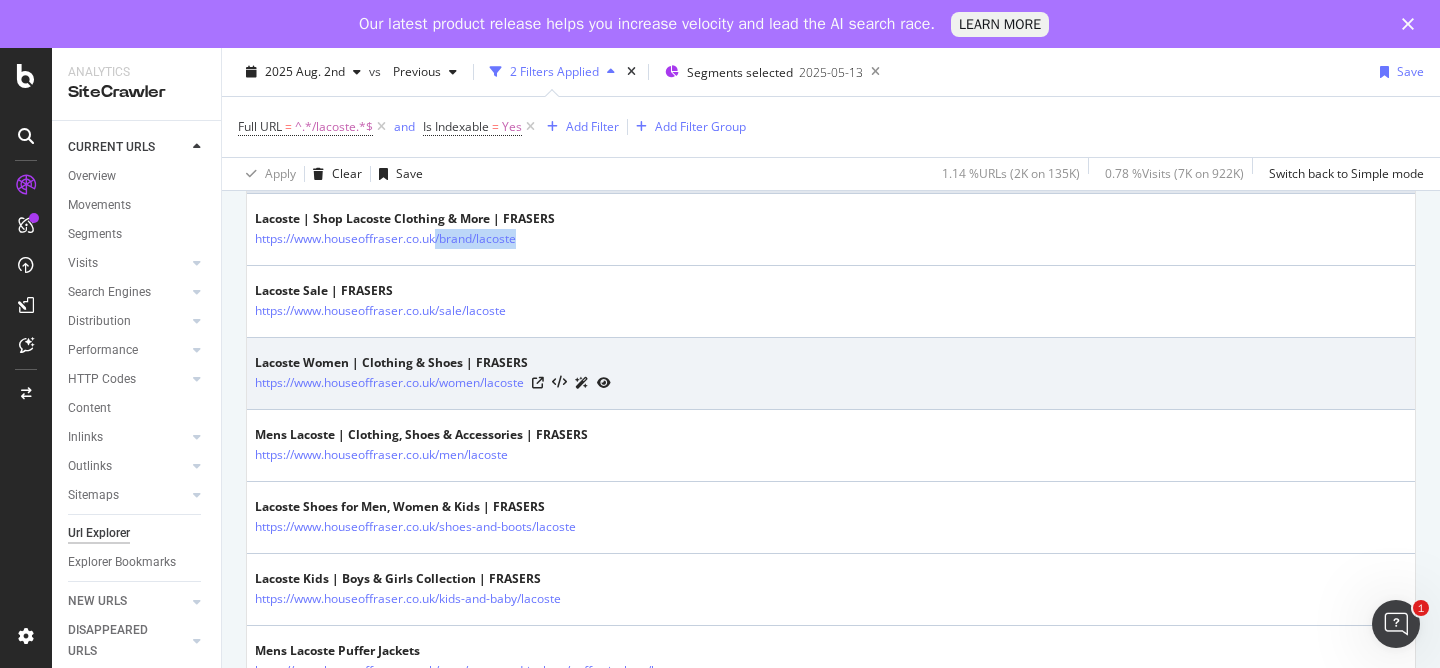 scroll, scrollTop: 515, scrollLeft: 0, axis: vertical 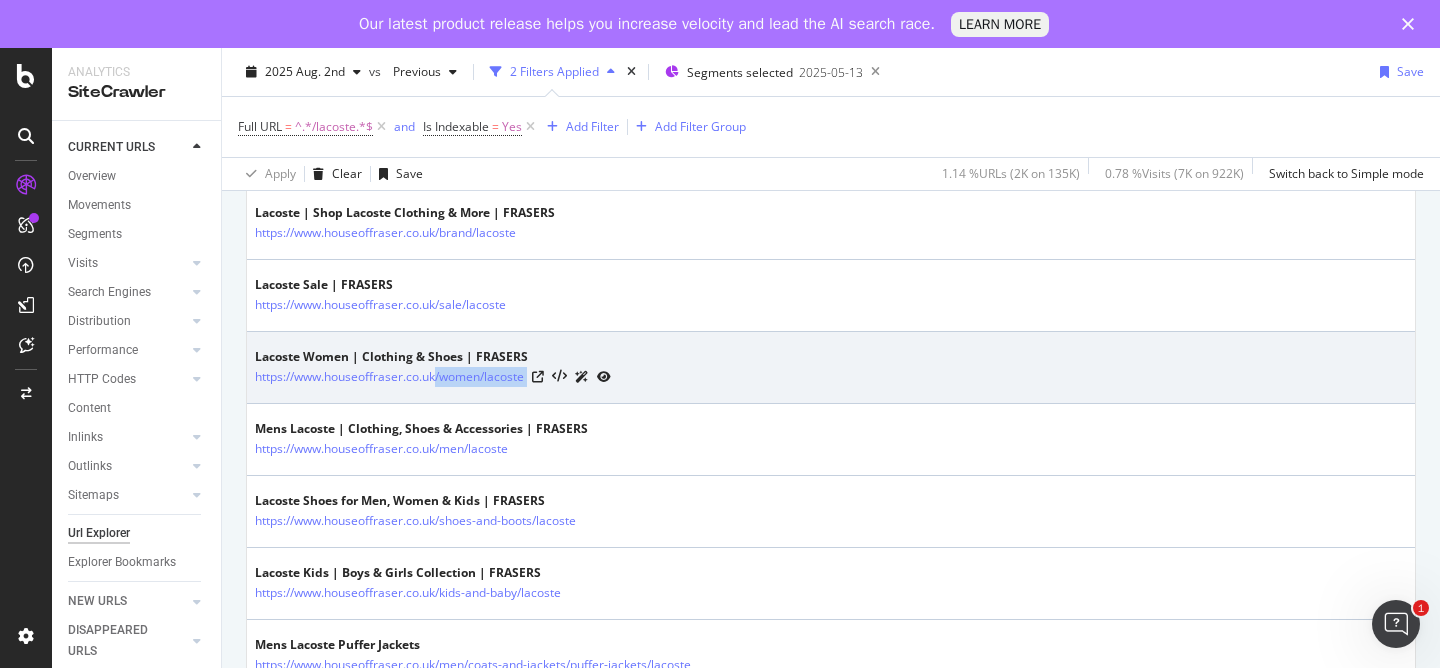drag, startPoint x: 534, startPoint y: 381, endPoint x: 438, endPoint y: 387, distance: 96.18732 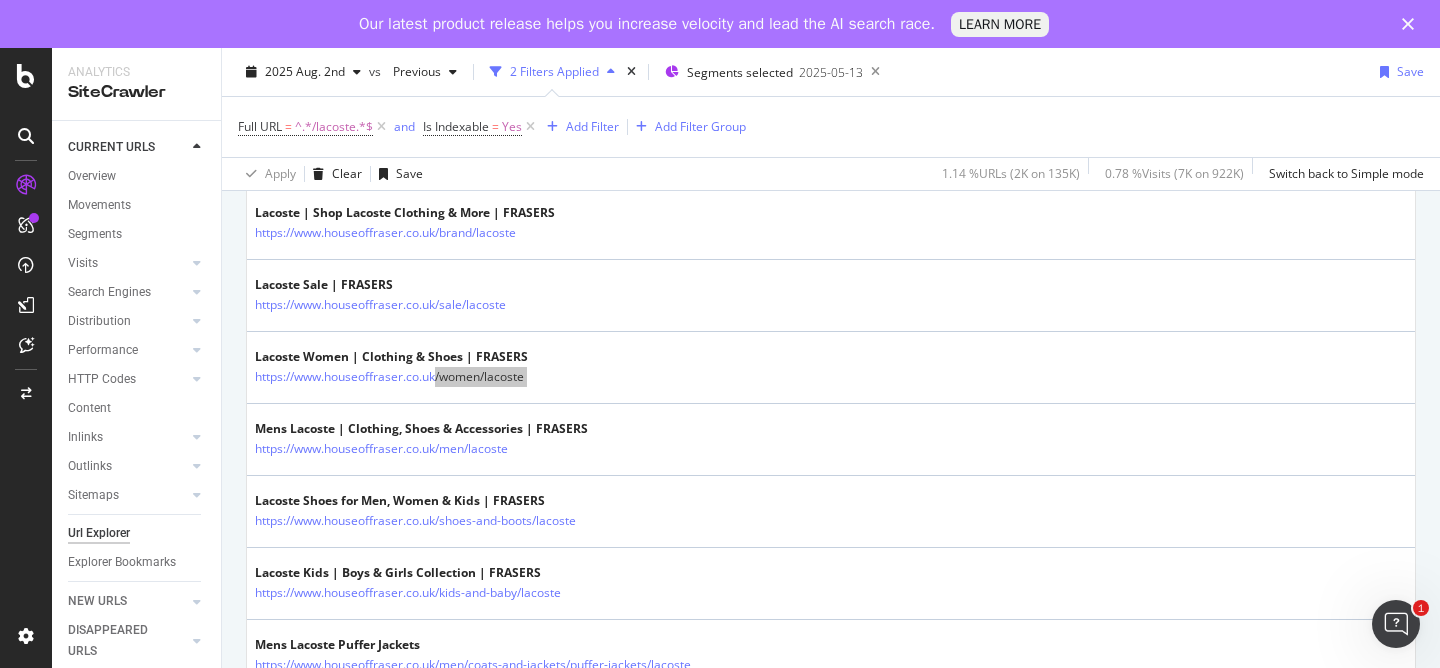 scroll, scrollTop: 623, scrollLeft: 0, axis: vertical 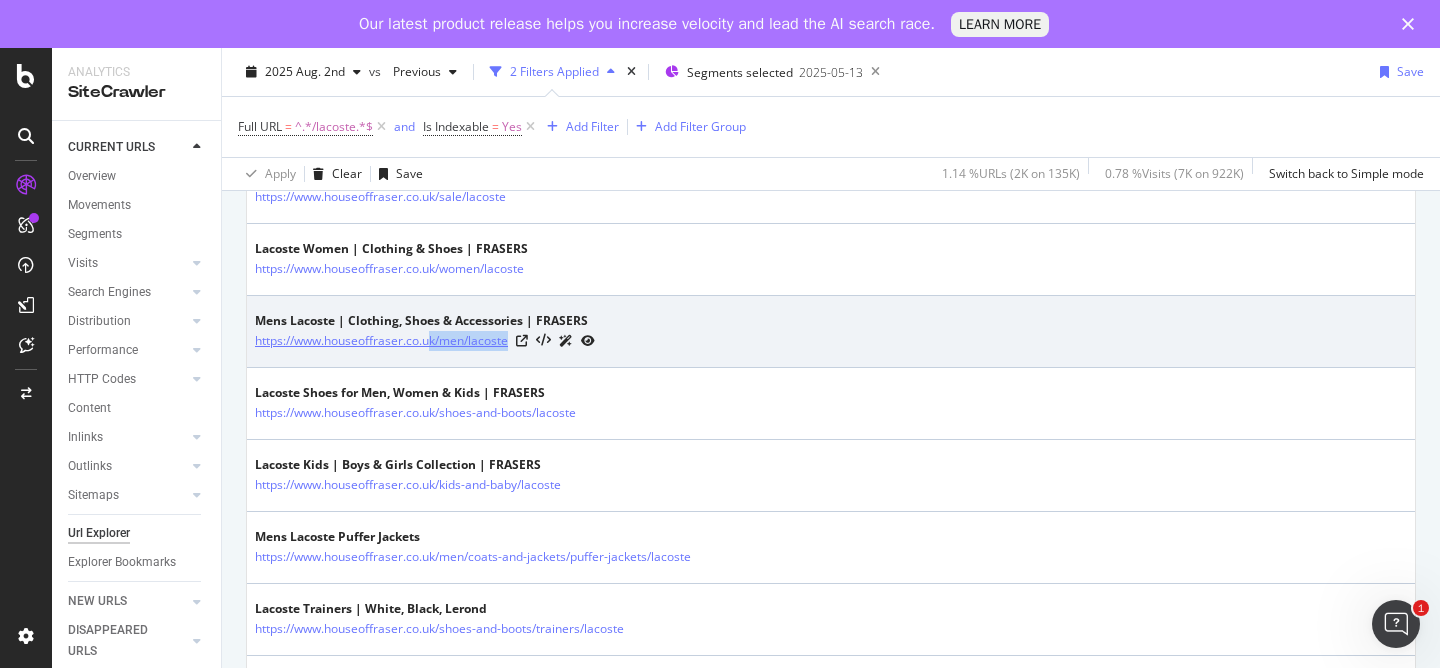 copy on "k/men/lacoste" 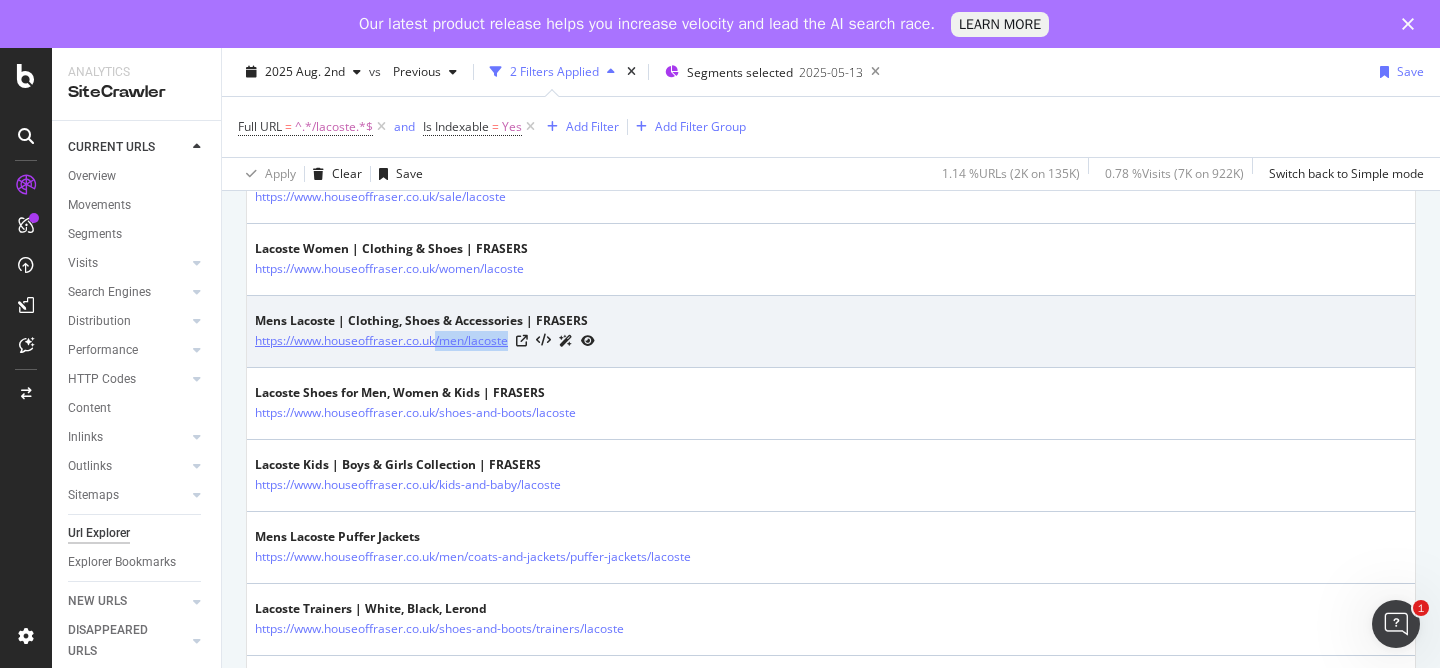 copy on "/men/lacoste" 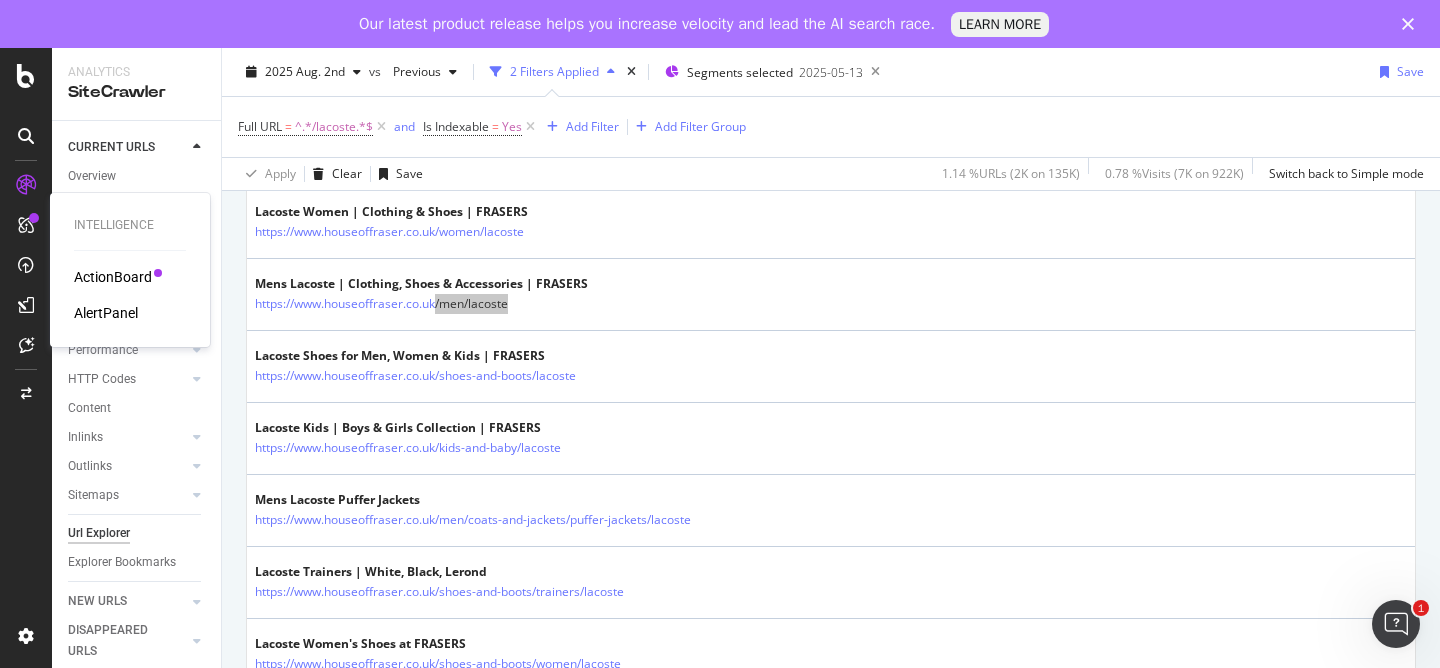 scroll, scrollTop: 689, scrollLeft: 0, axis: vertical 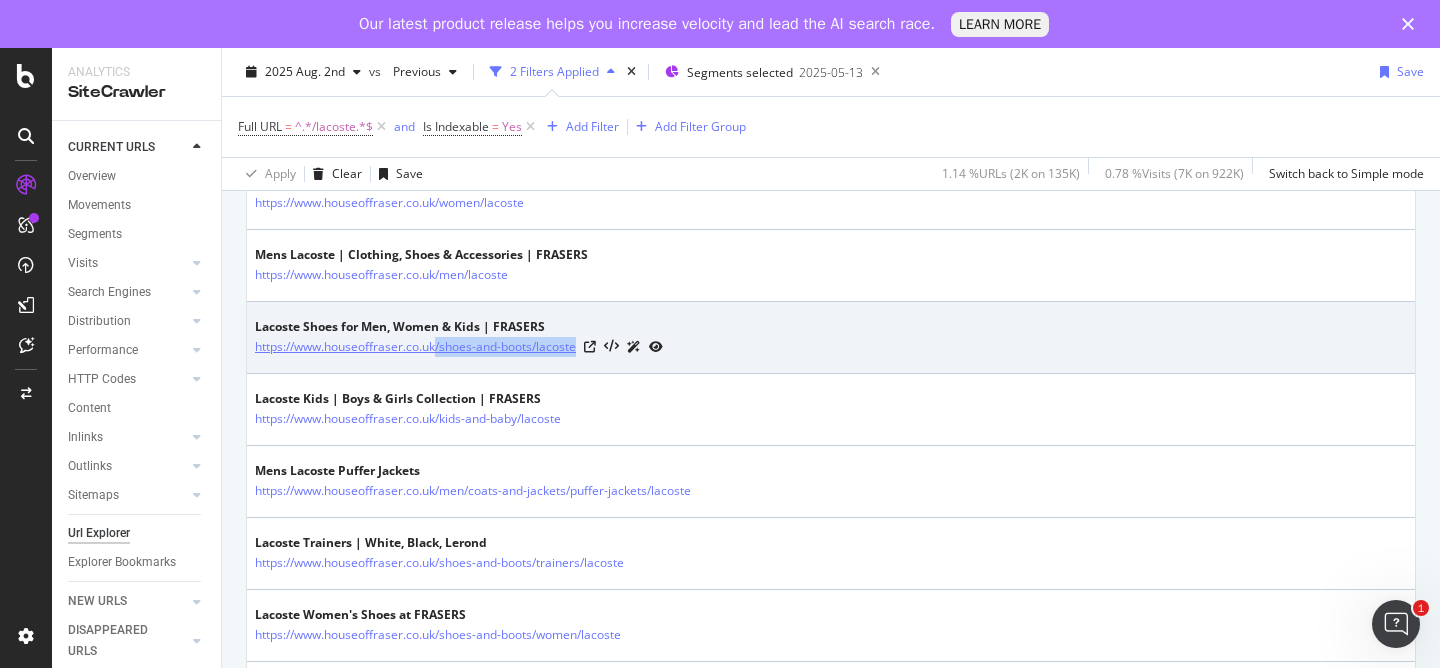 drag, startPoint x: 581, startPoint y: 350, endPoint x: 437, endPoint y: 353, distance: 144.03125 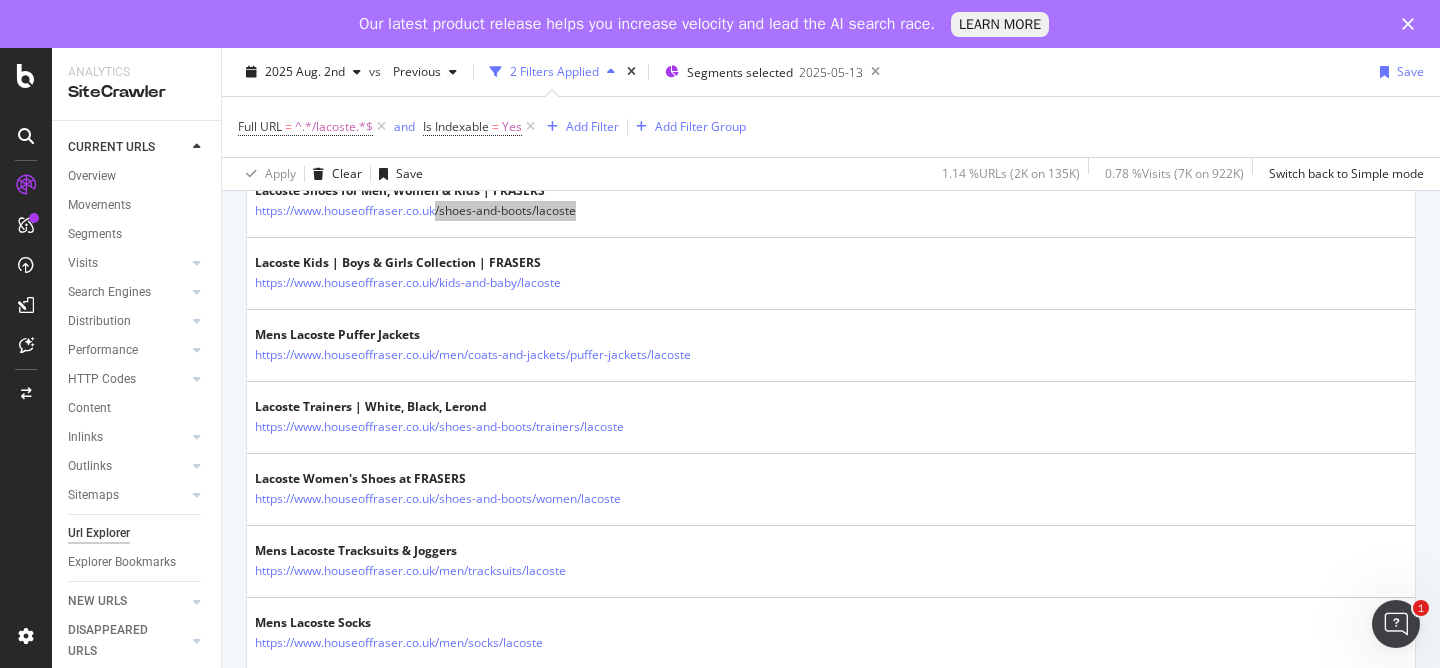 scroll, scrollTop: 845, scrollLeft: 0, axis: vertical 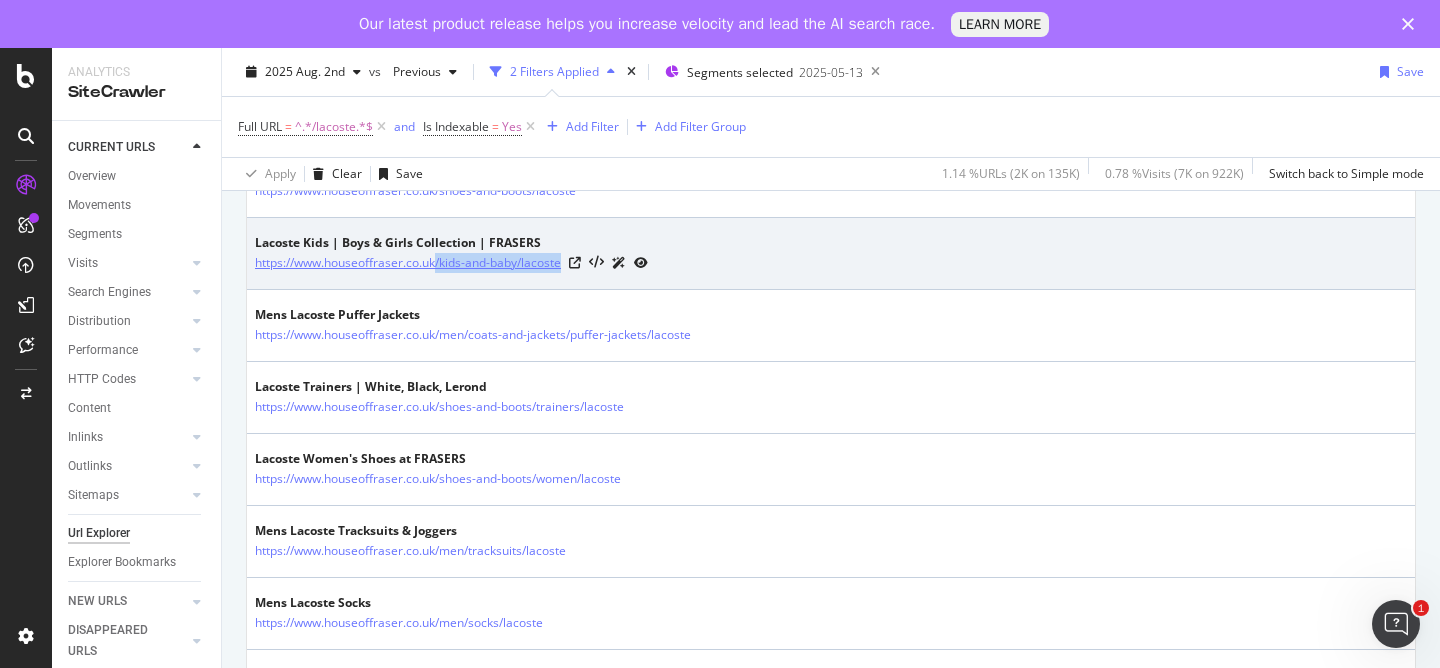 drag, startPoint x: 567, startPoint y: 266, endPoint x: 436, endPoint y: 272, distance: 131.13733 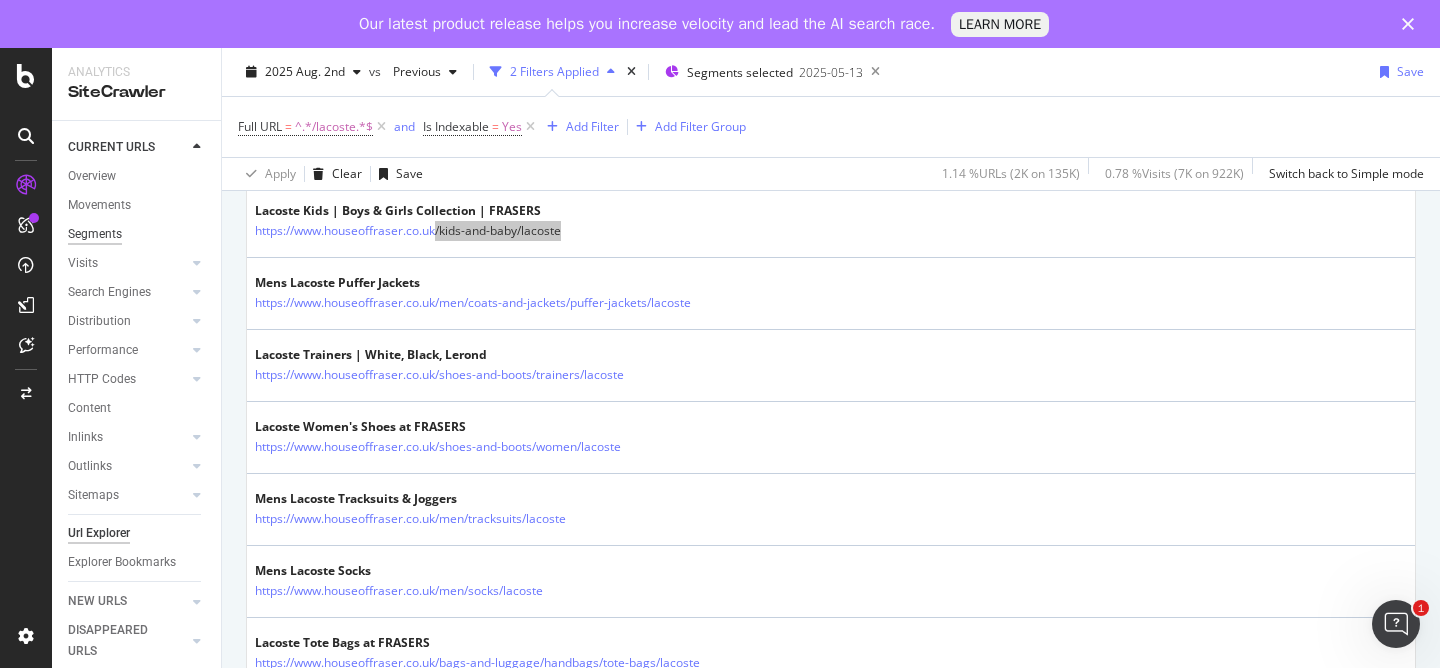 scroll, scrollTop: 912, scrollLeft: 0, axis: vertical 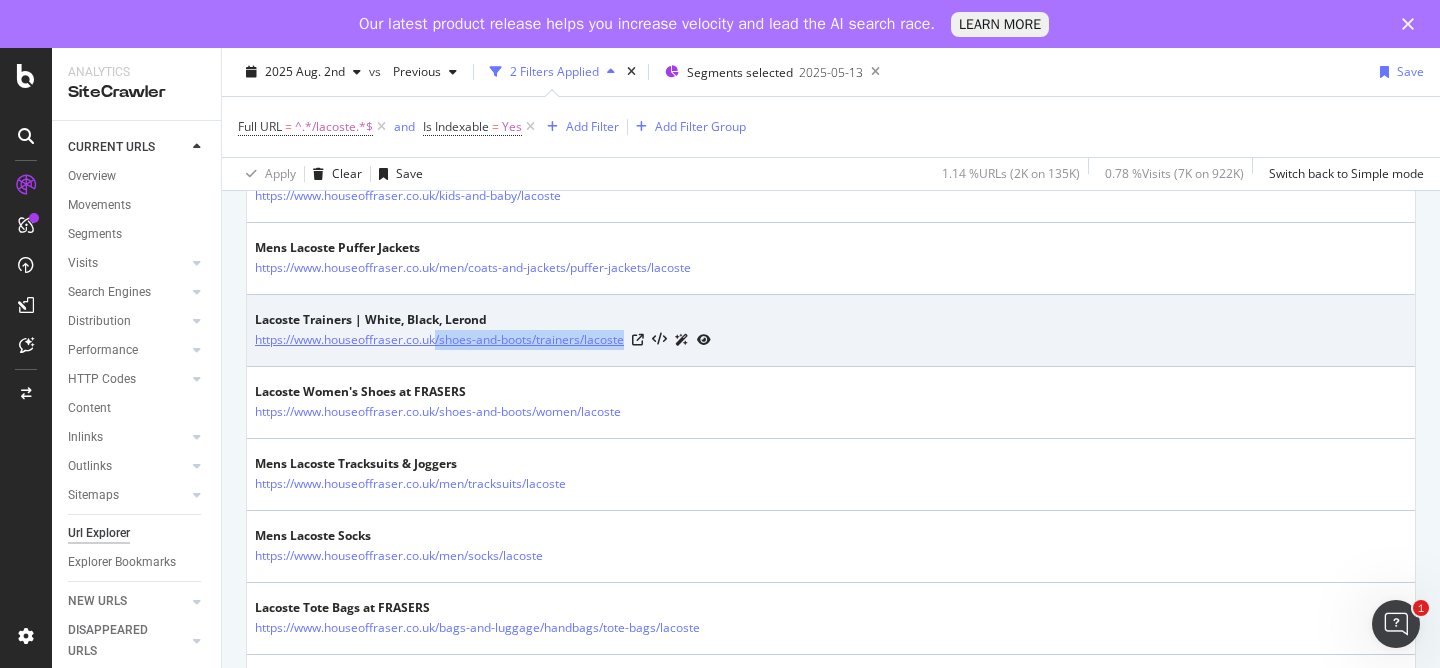 copy on "/shoes-and-boots/trainers/lacoste" 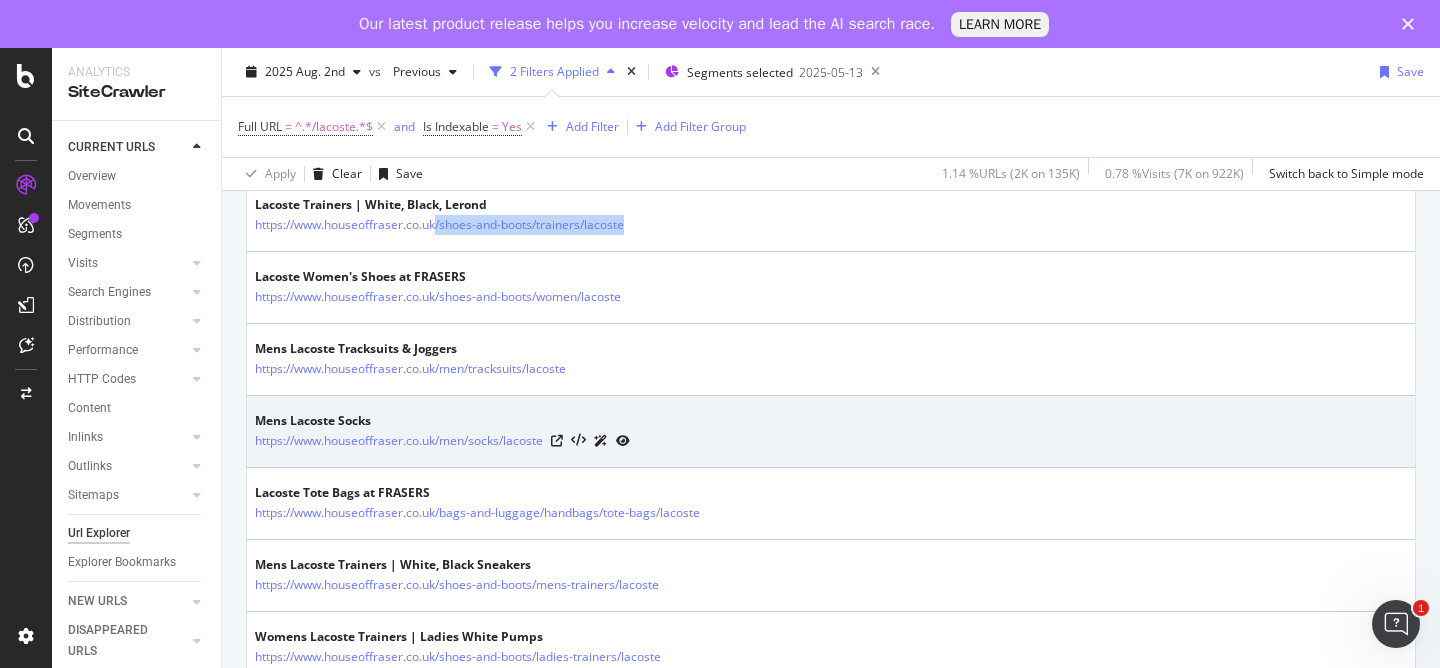 scroll, scrollTop: 1068, scrollLeft: 0, axis: vertical 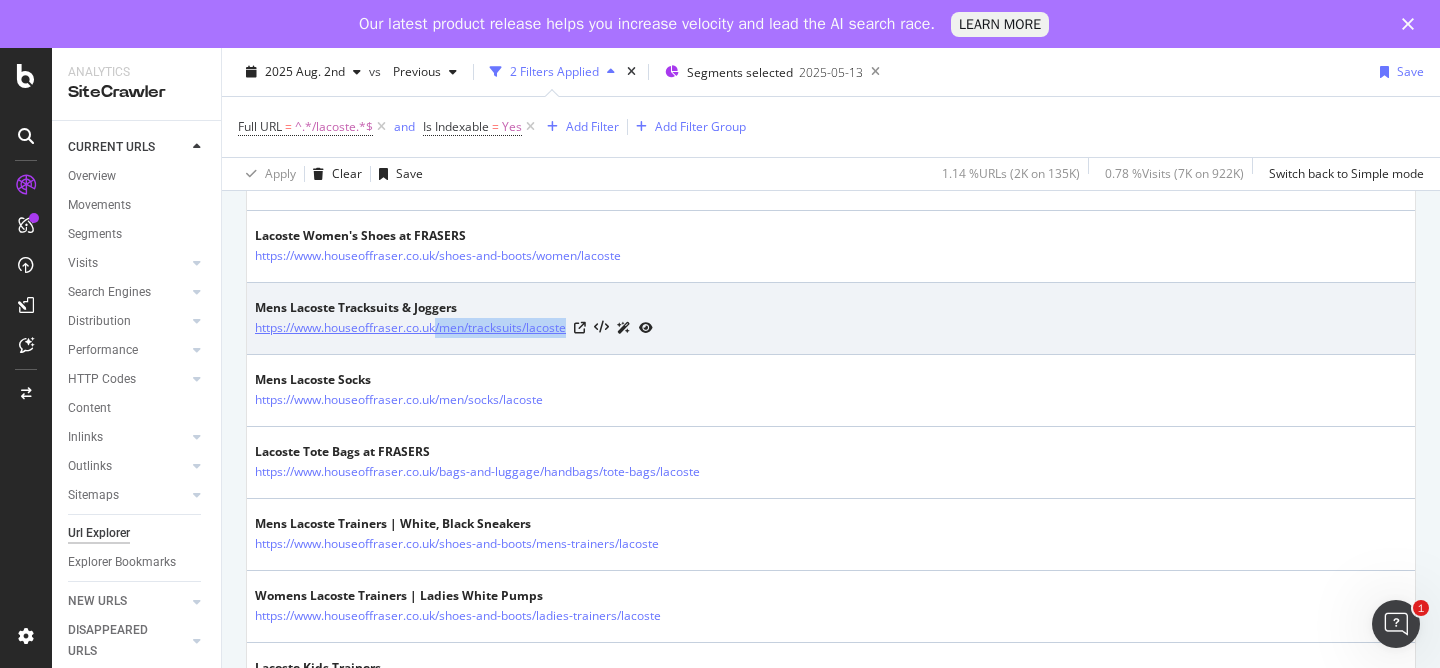 drag, startPoint x: 574, startPoint y: 328, endPoint x: 438, endPoint y: 325, distance: 136.03308 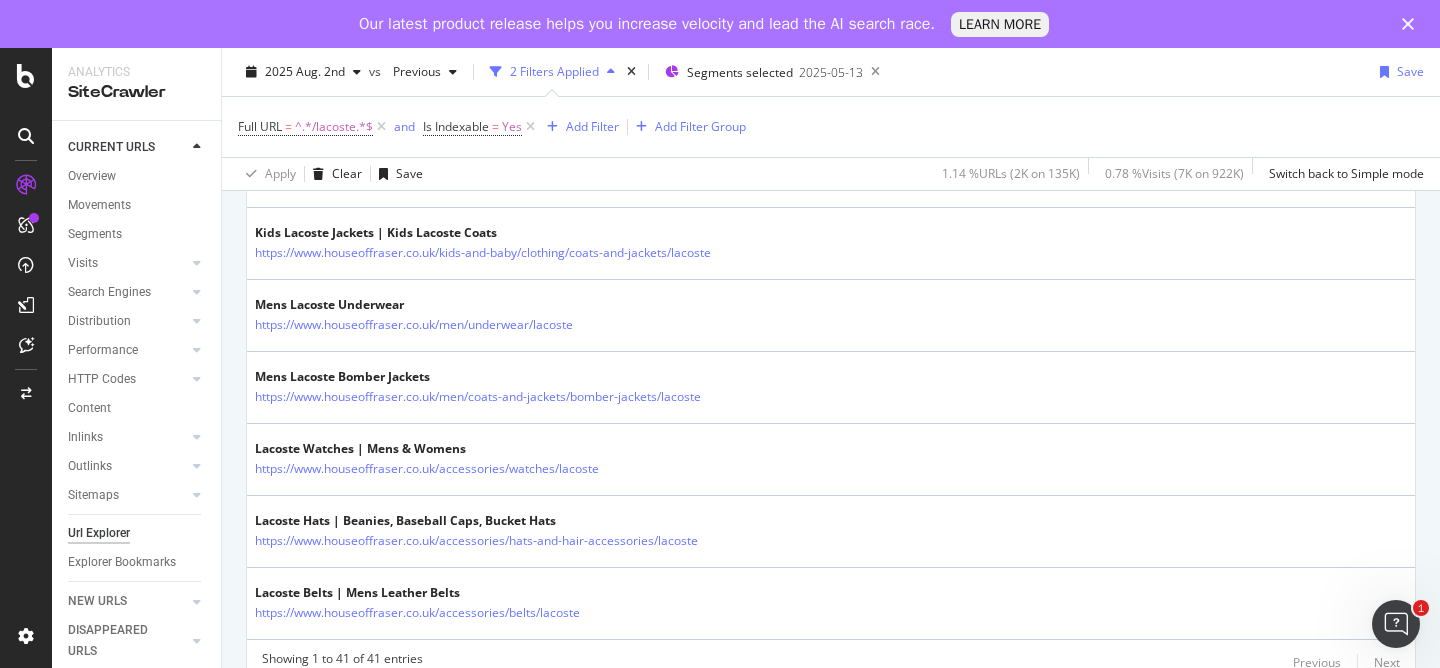 scroll, scrollTop: 3055, scrollLeft: 0, axis: vertical 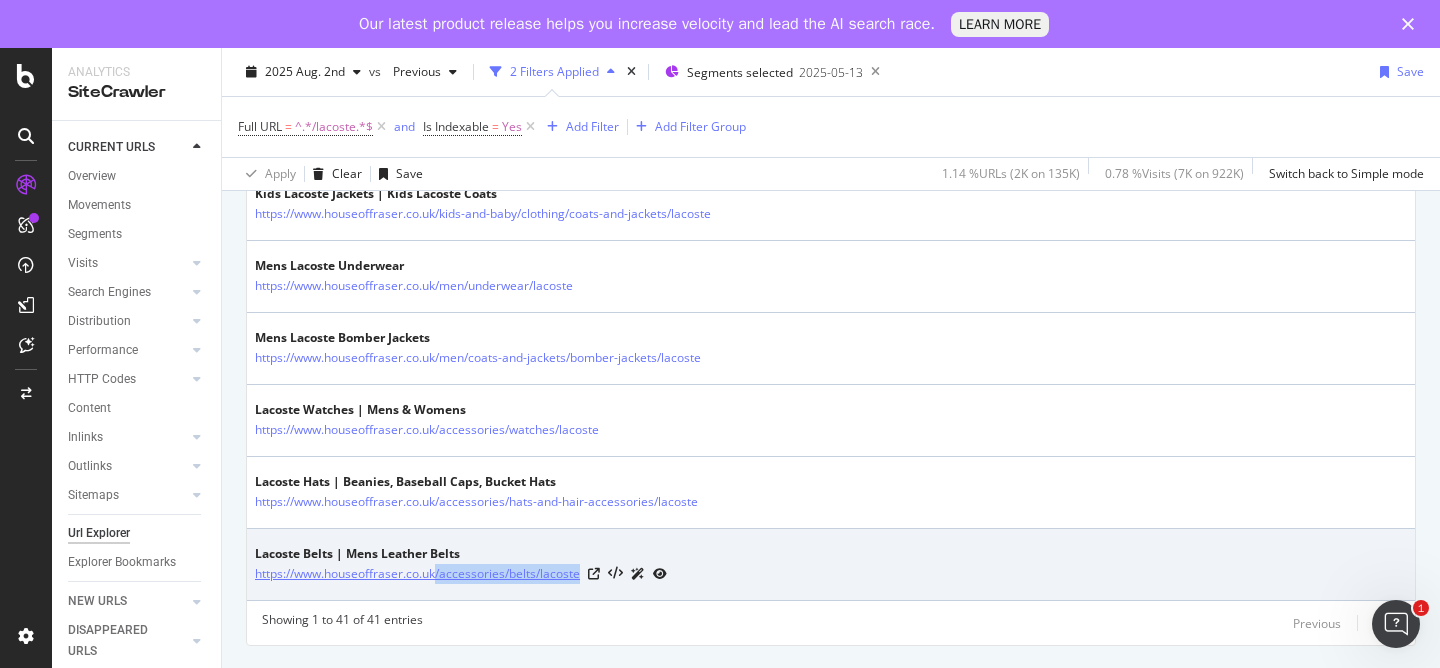 drag, startPoint x: 583, startPoint y: 572, endPoint x: 437, endPoint y: 579, distance: 146.16771 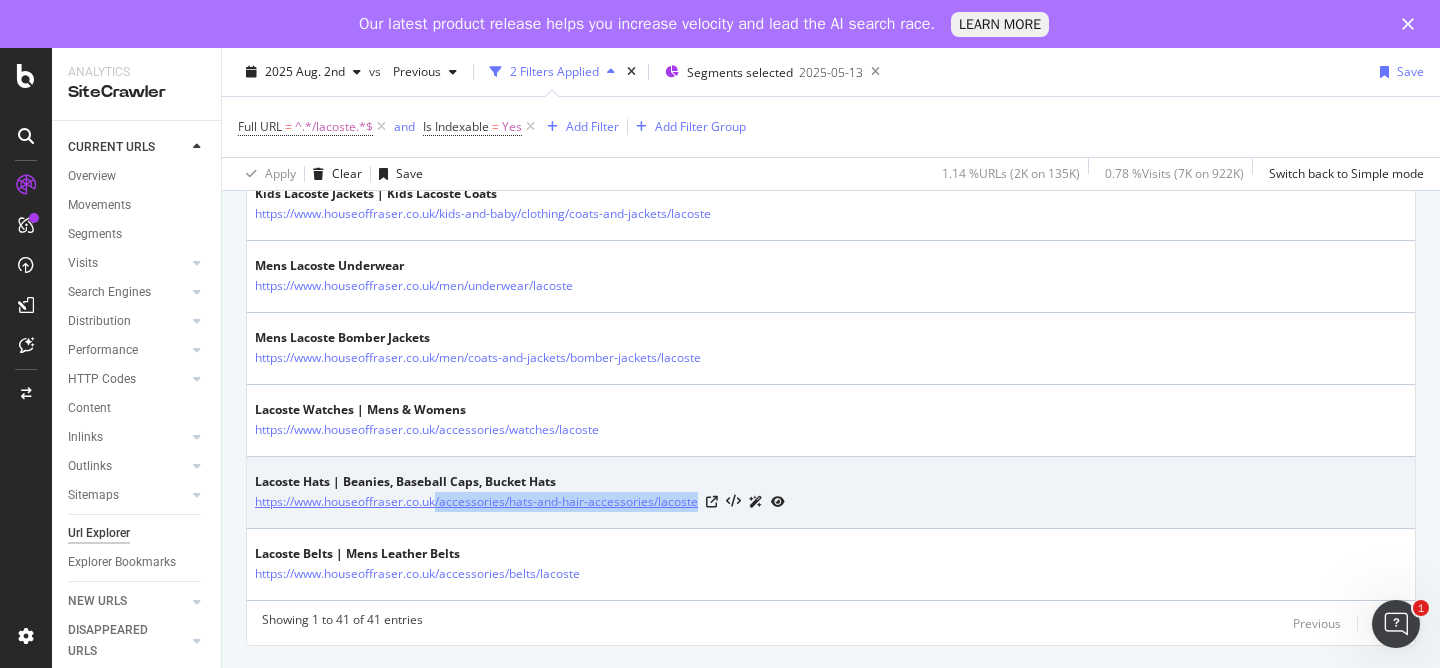 drag, startPoint x: 701, startPoint y: 499, endPoint x: 436, endPoint y: 503, distance: 265.03018 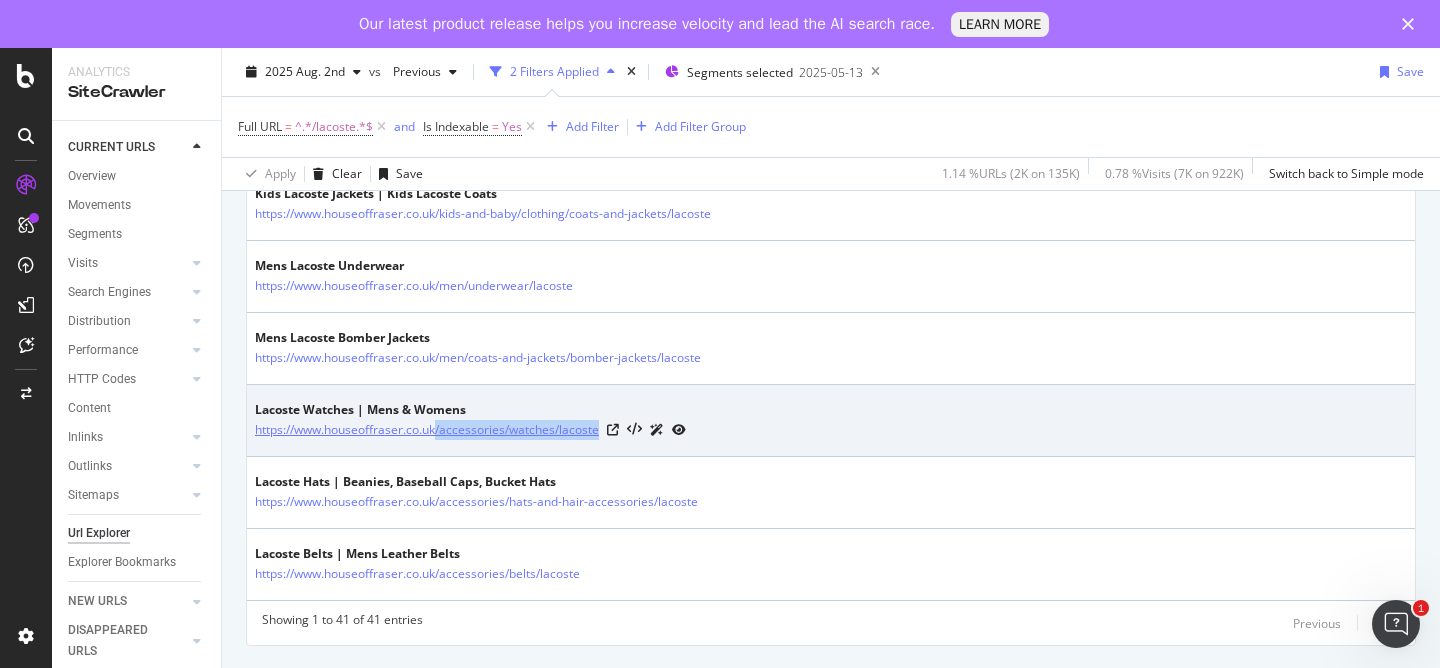drag, startPoint x: 603, startPoint y: 432, endPoint x: 438, endPoint y: 434, distance: 165.01212 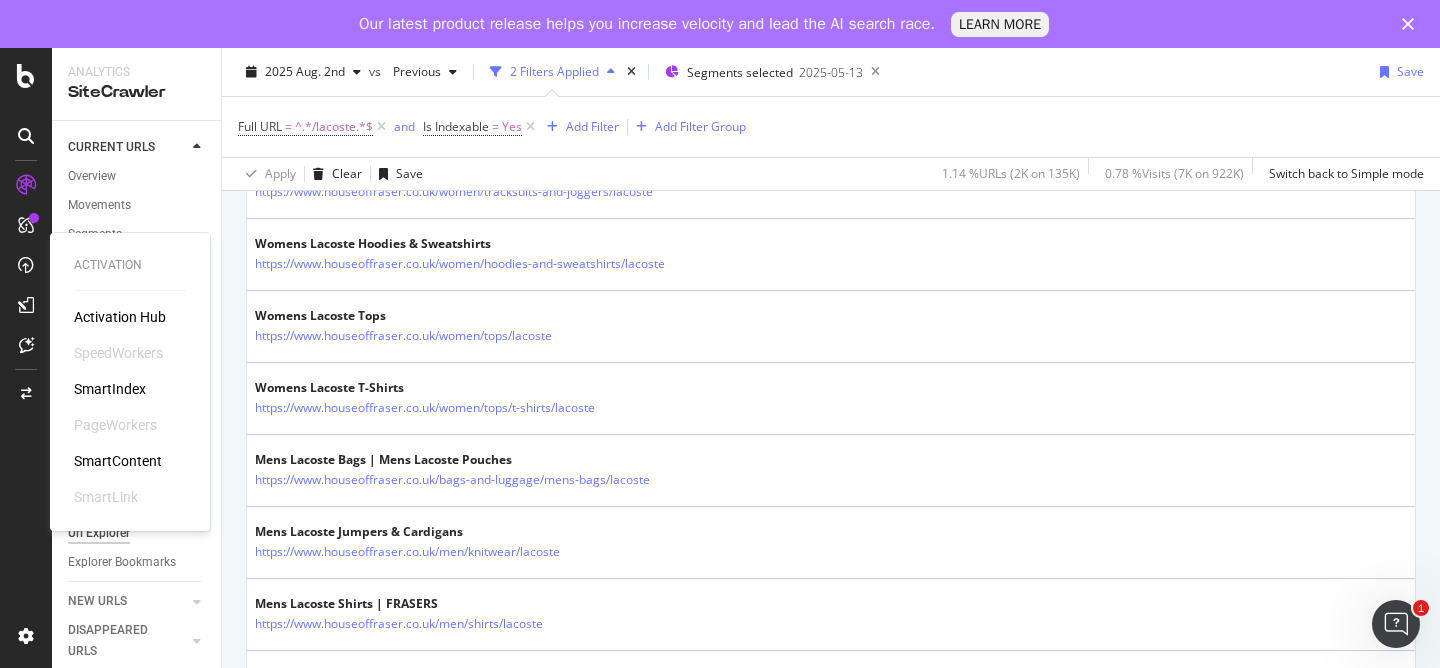 scroll, scrollTop: 1695, scrollLeft: 0, axis: vertical 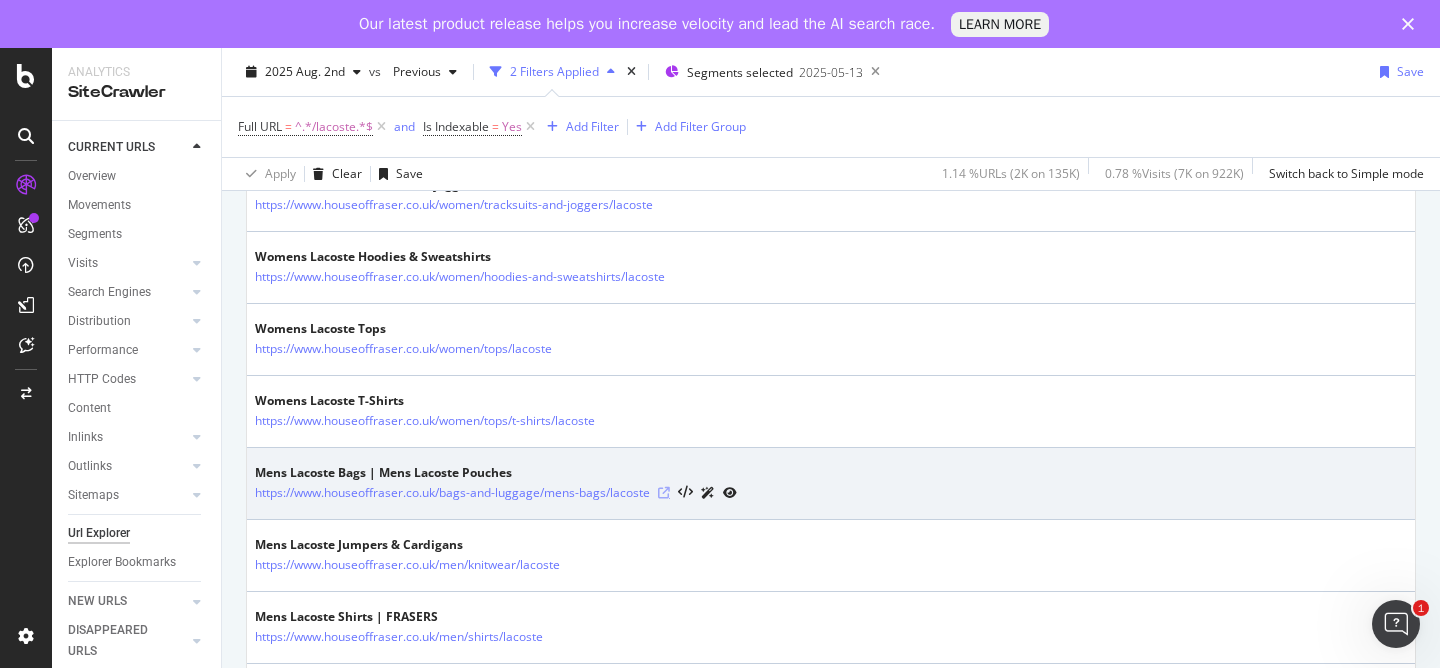 click at bounding box center (664, 493) 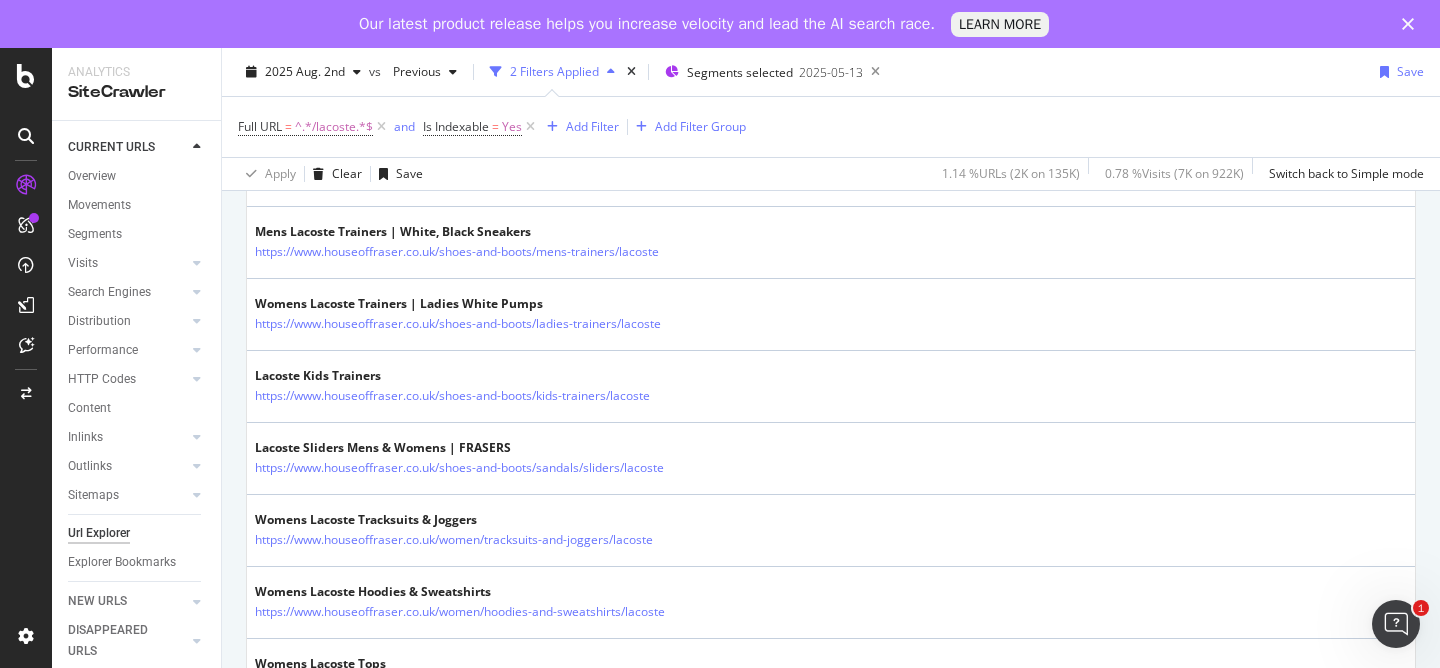 scroll, scrollTop: 1359, scrollLeft: 0, axis: vertical 